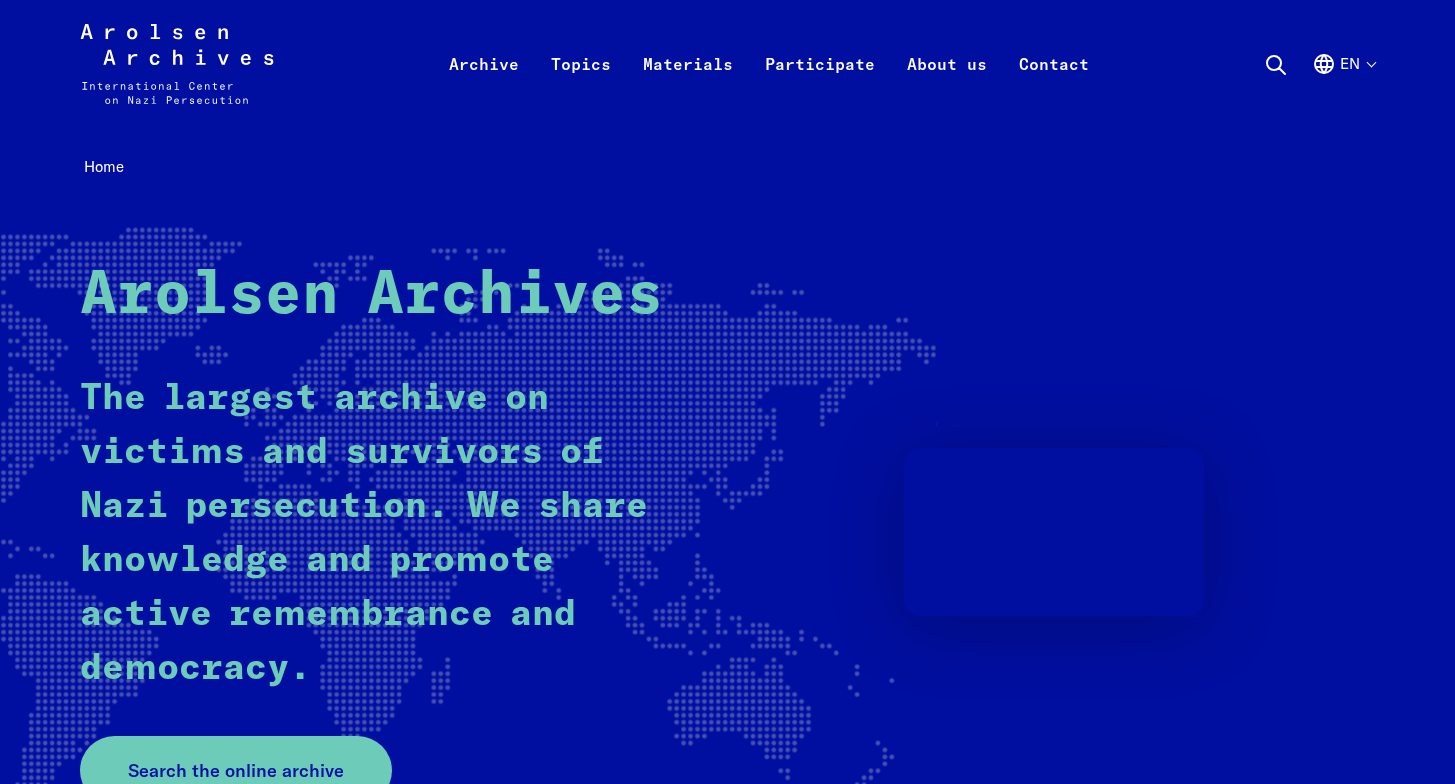 scroll, scrollTop: 100, scrollLeft: 0, axis: vertical 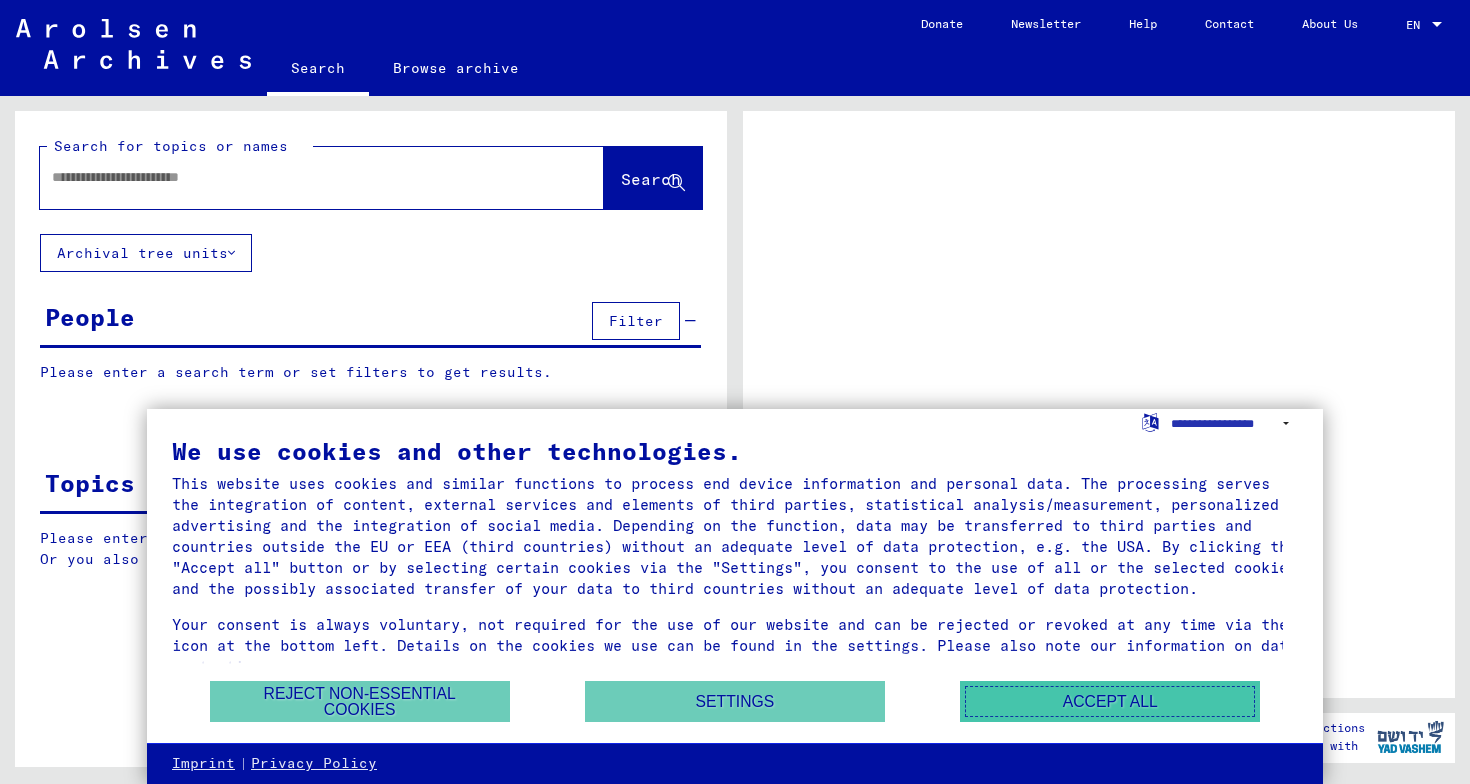 click on "Accept all" at bounding box center [1110, 701] 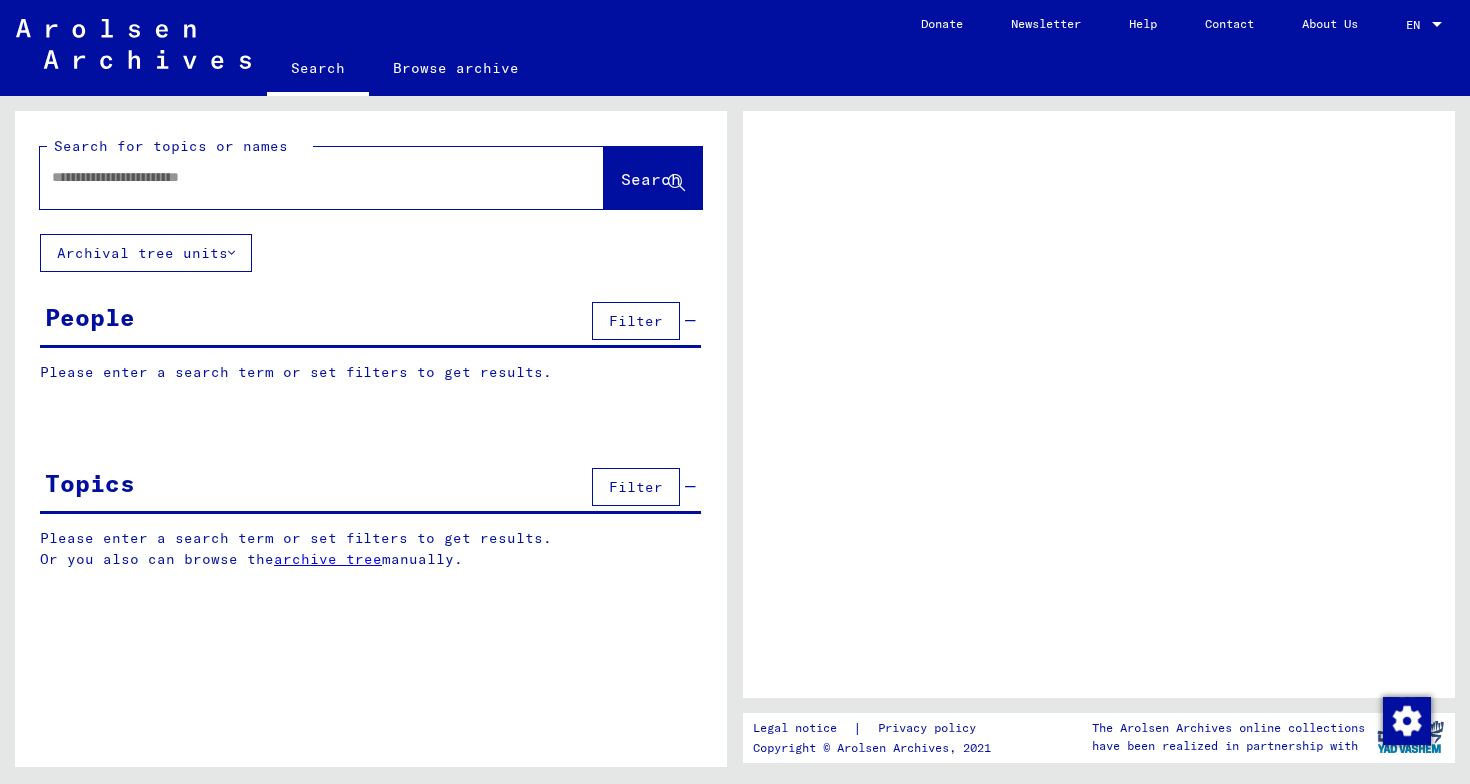 click at bounding box center [304, 177] 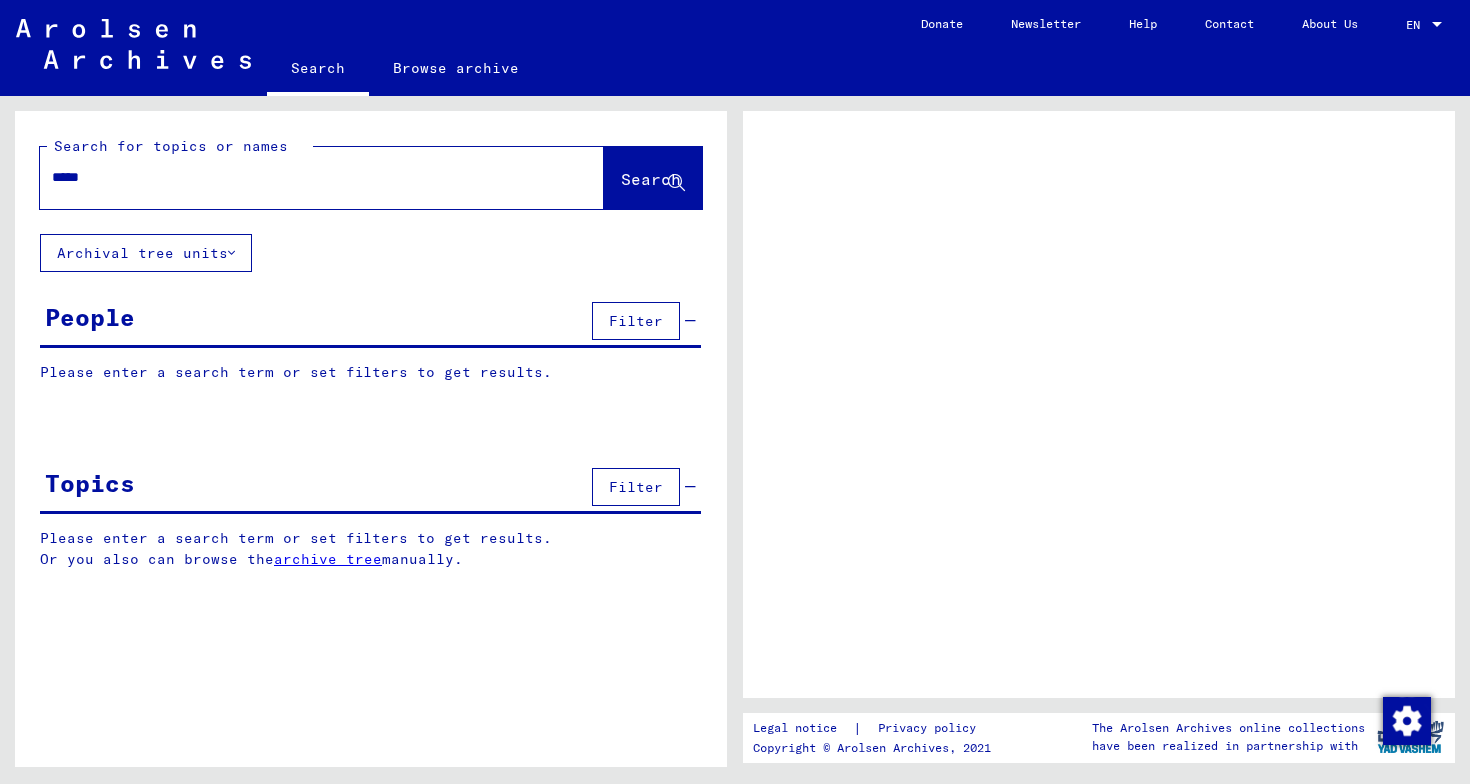 type on "******" 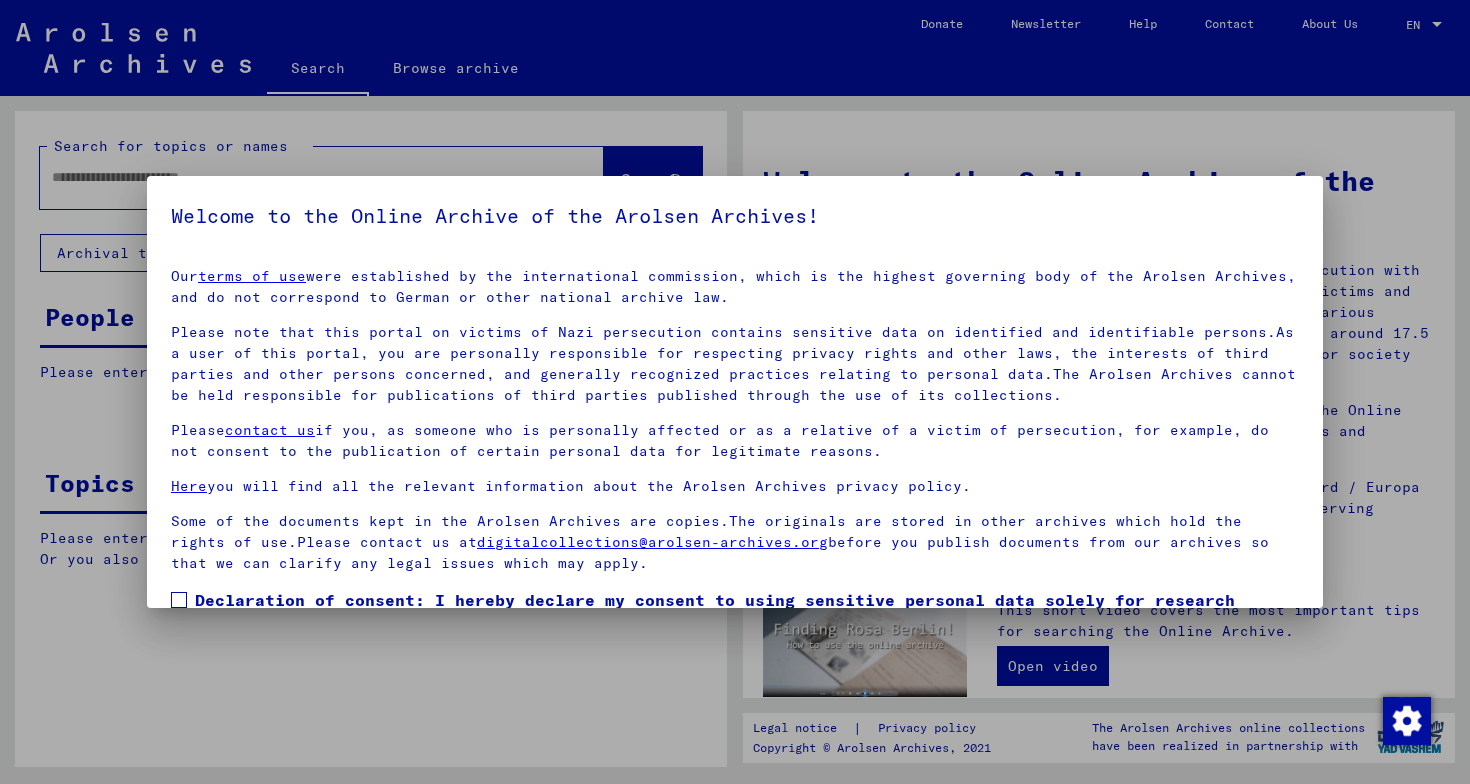 scroll, scrollTop: 124, scrollLeft: 0, axis: vertical 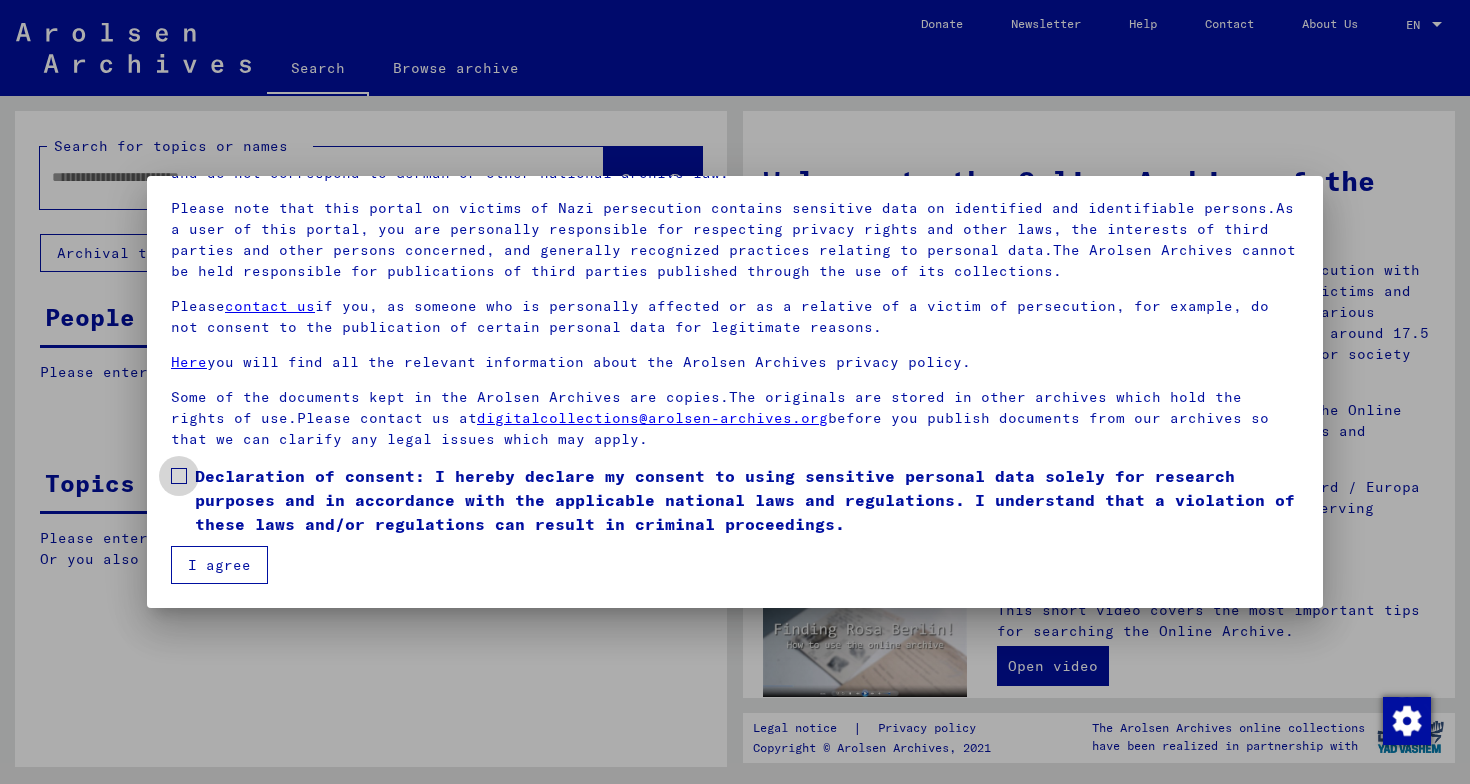 click on "Declaration of consent: I hereby declare my consent to using sensitive personal data solely for research purposes and in accordance with the applicable national laws and regulations. I understand that a violation of these laws and/or regulations can result in criminal proceedings." at bounding box center [747, 500] 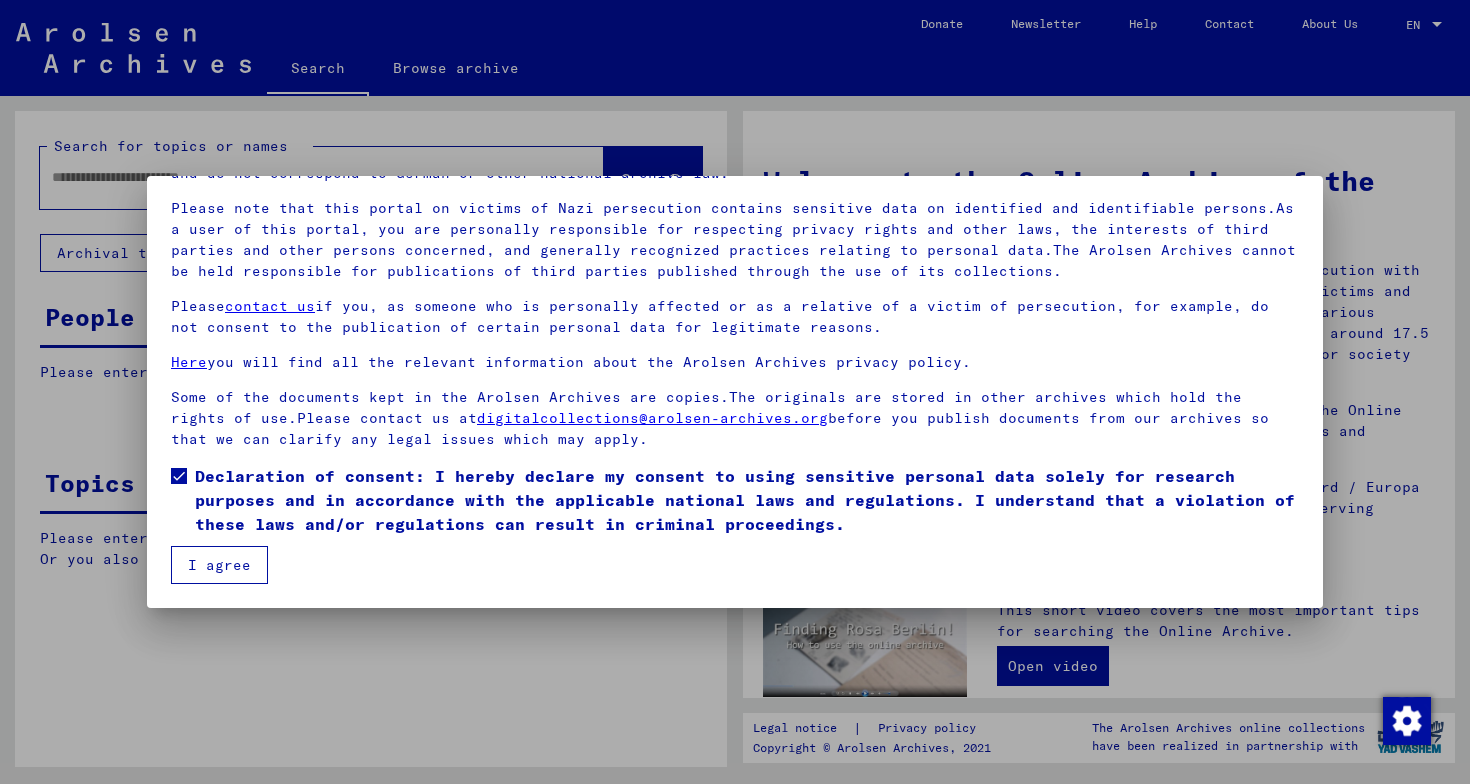 click on "I agree" at bounding box center (219, 565) 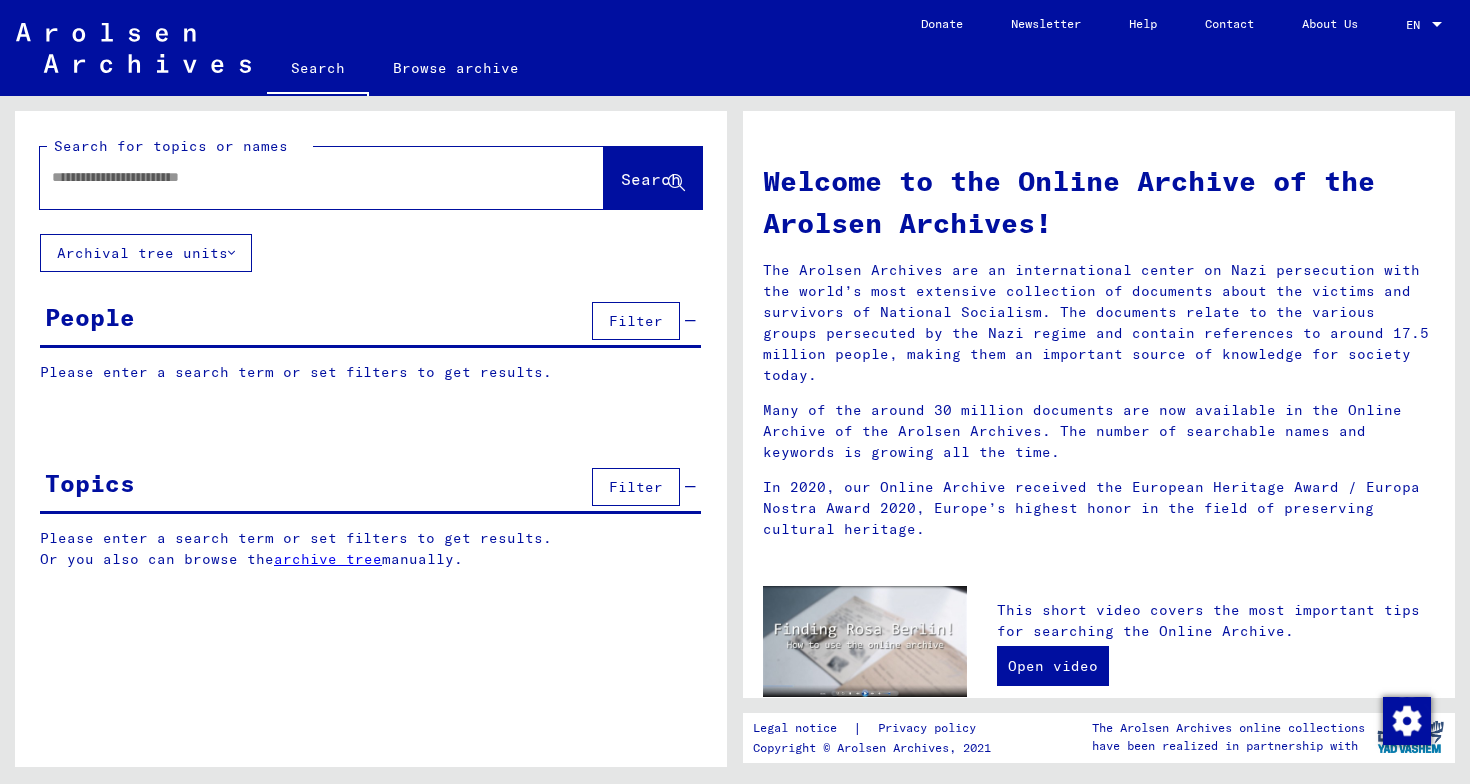 click at bounding box center [298, 177] 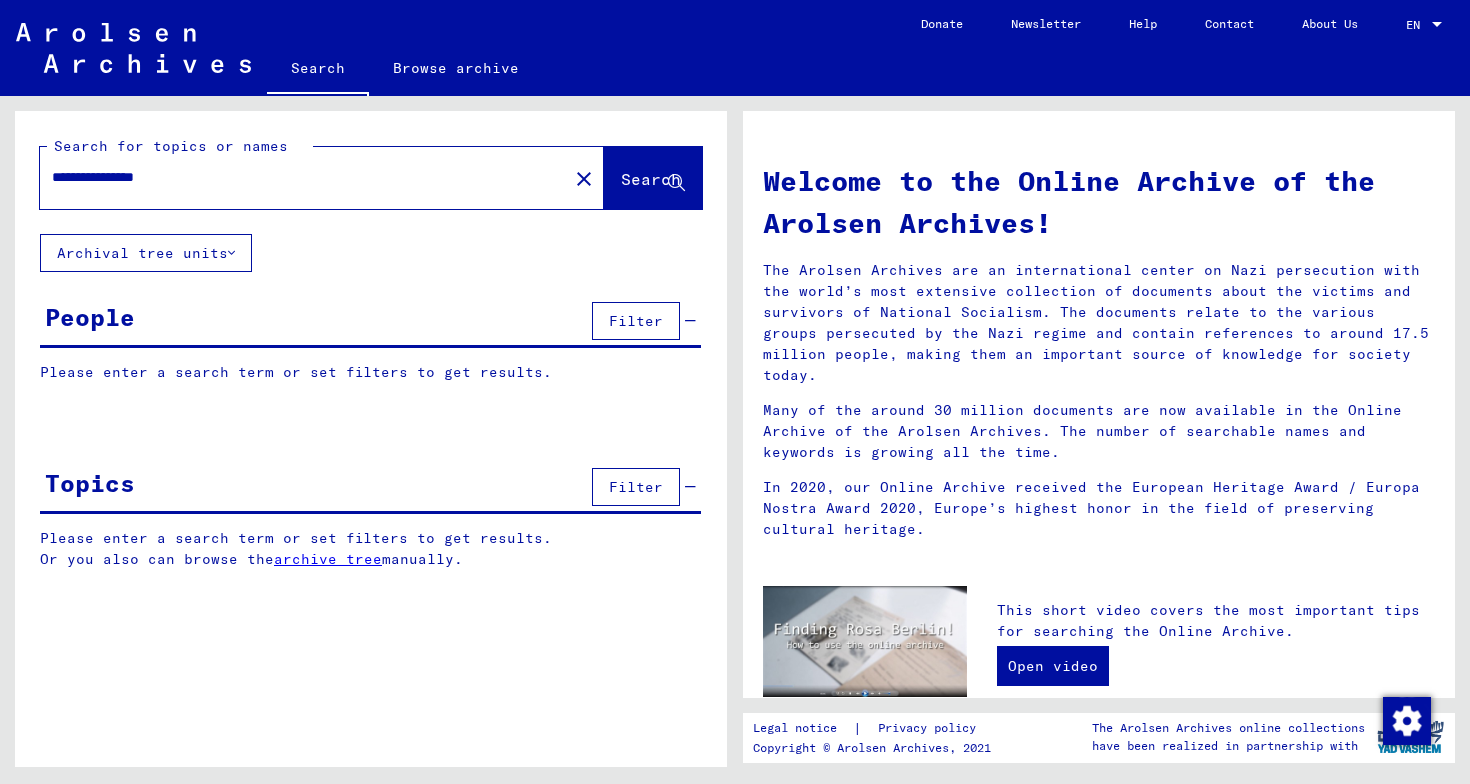 type on "**********" 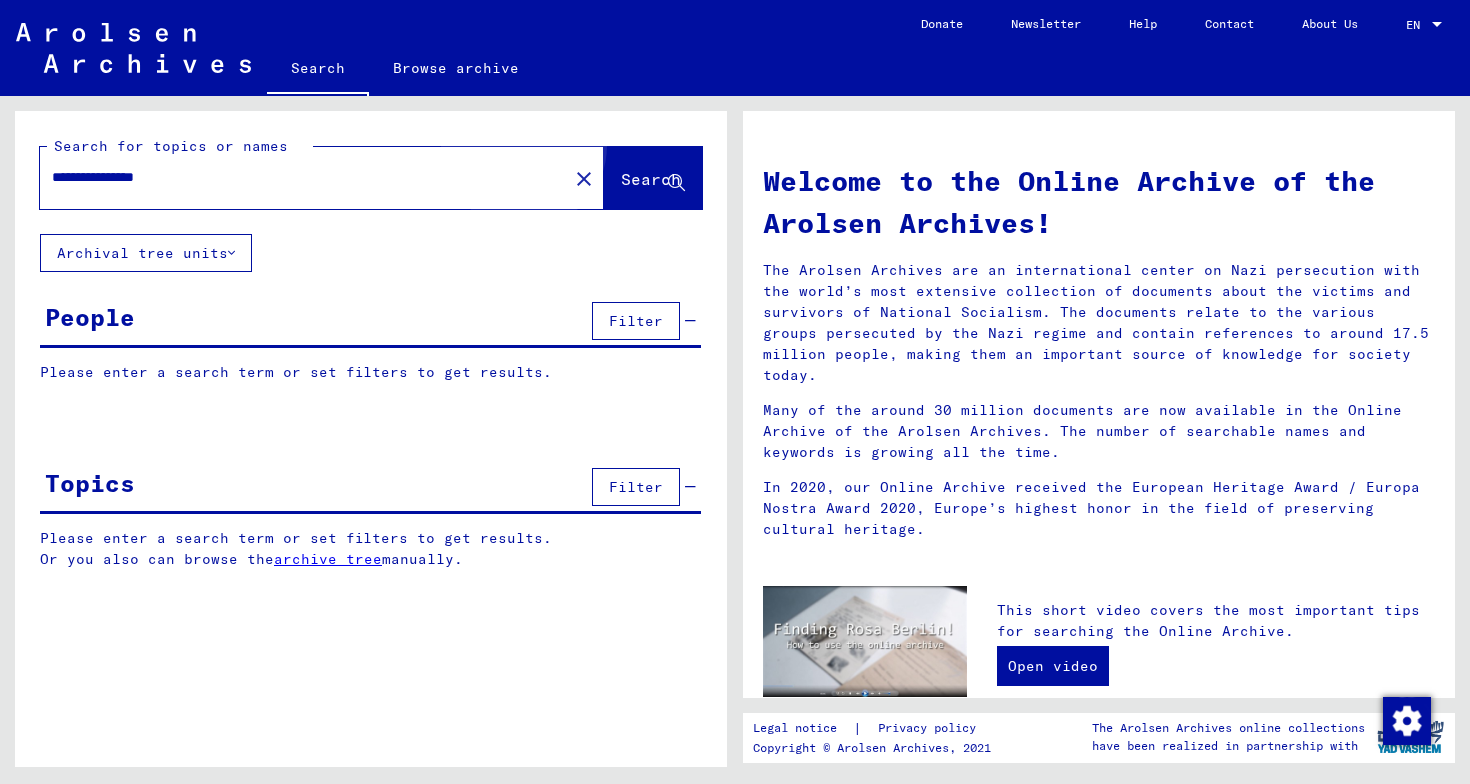 click on "Search" 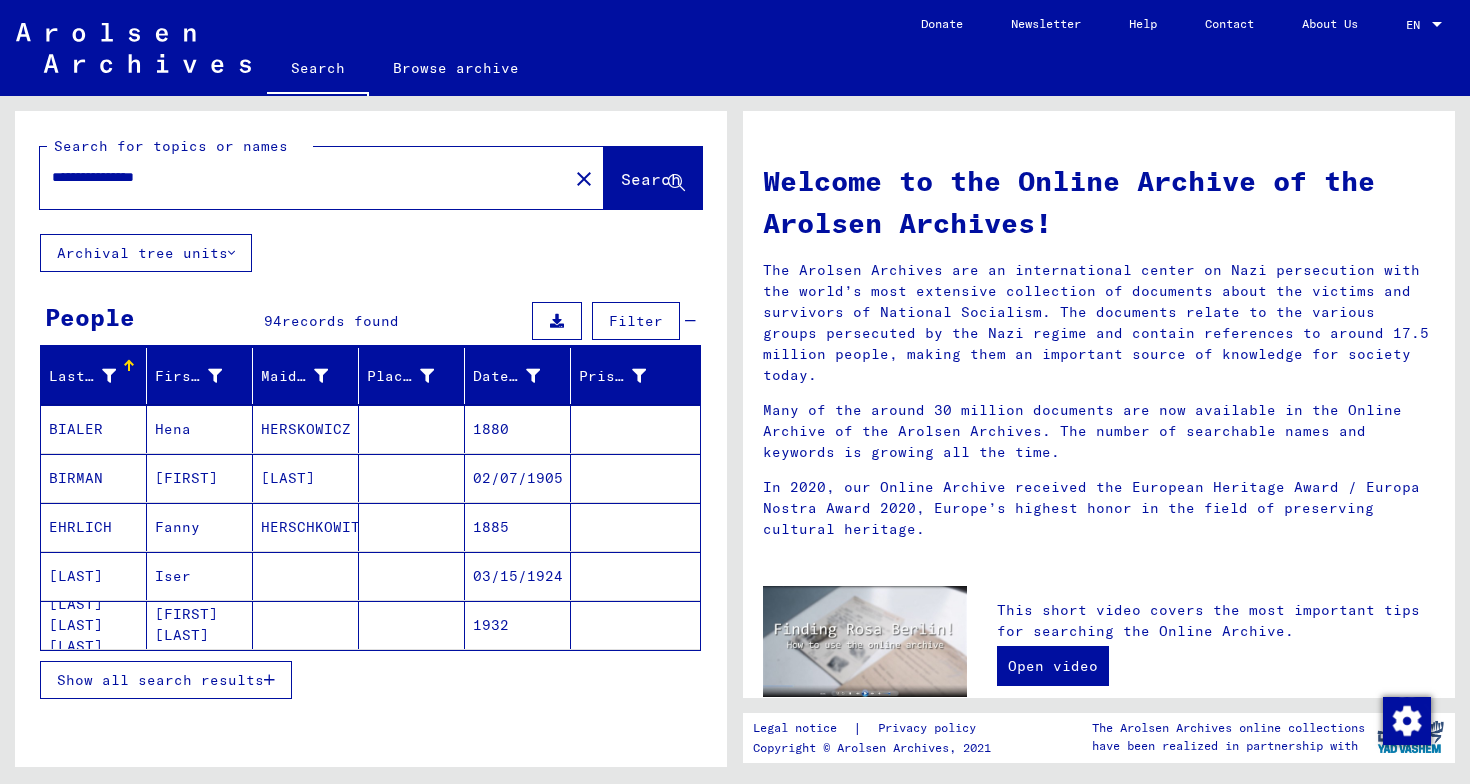 click on "Show all search results" at bounding box center [160, 680] 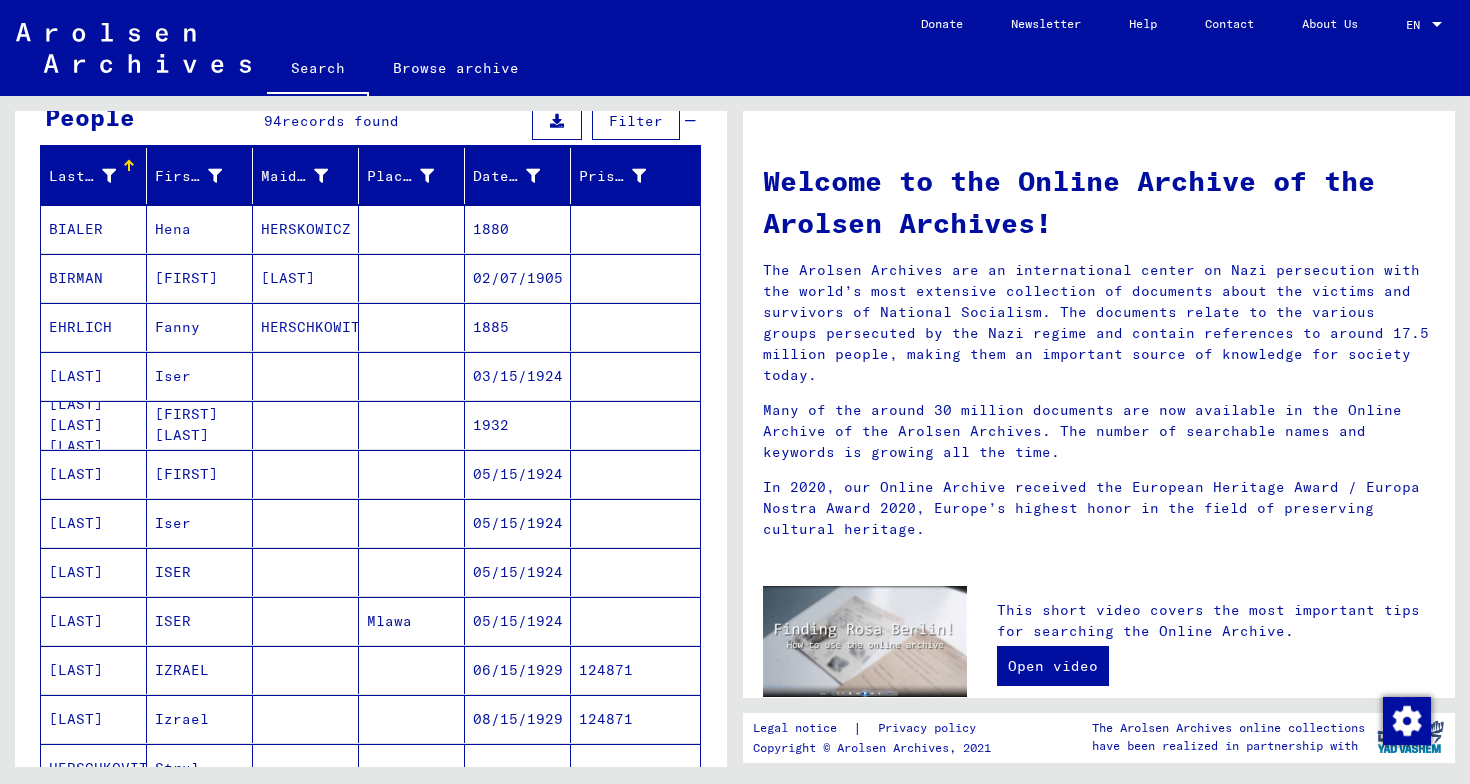 scroll, scrollTop: 300, scrollLeft: 0, axis: vertical 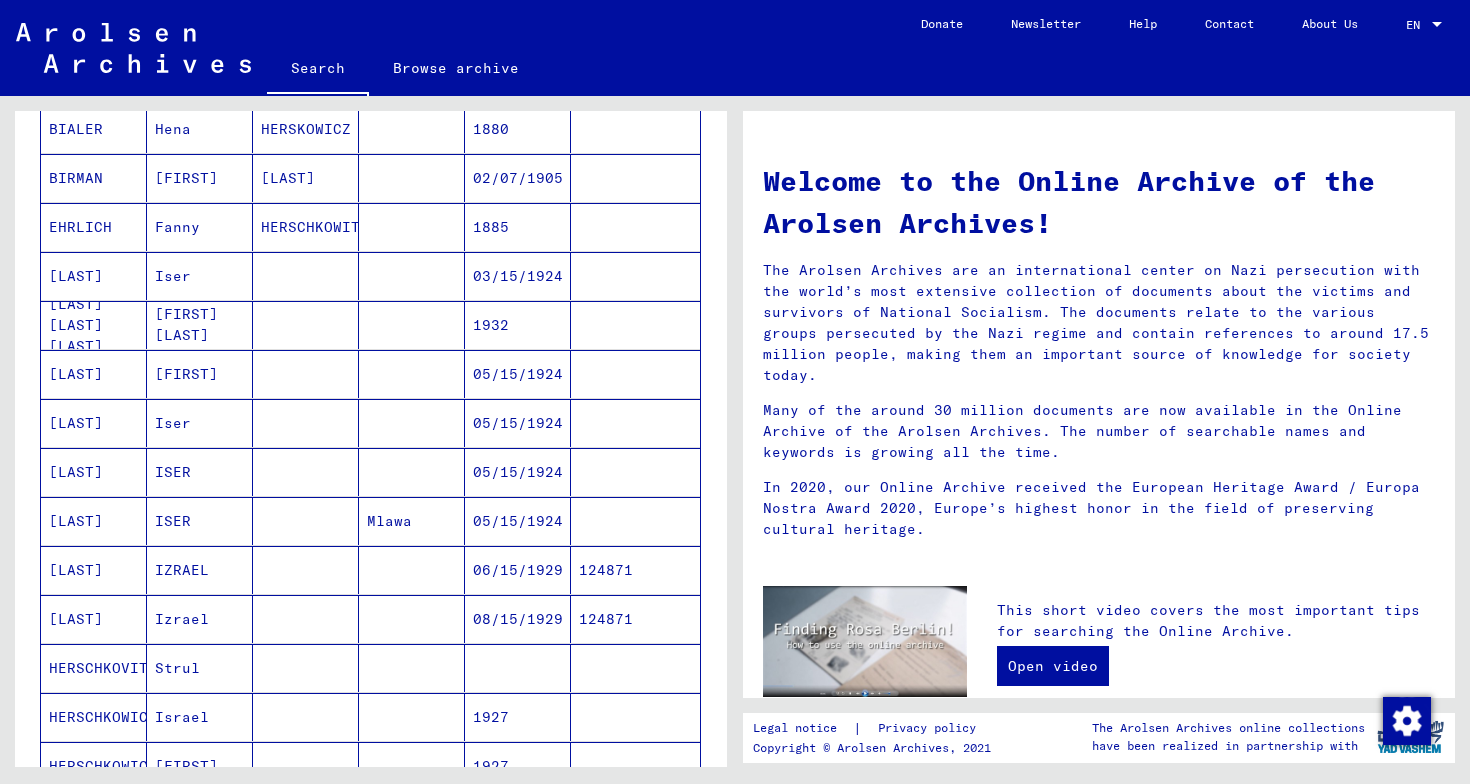click on "IZRAEL" at bounding box center [200, 619] 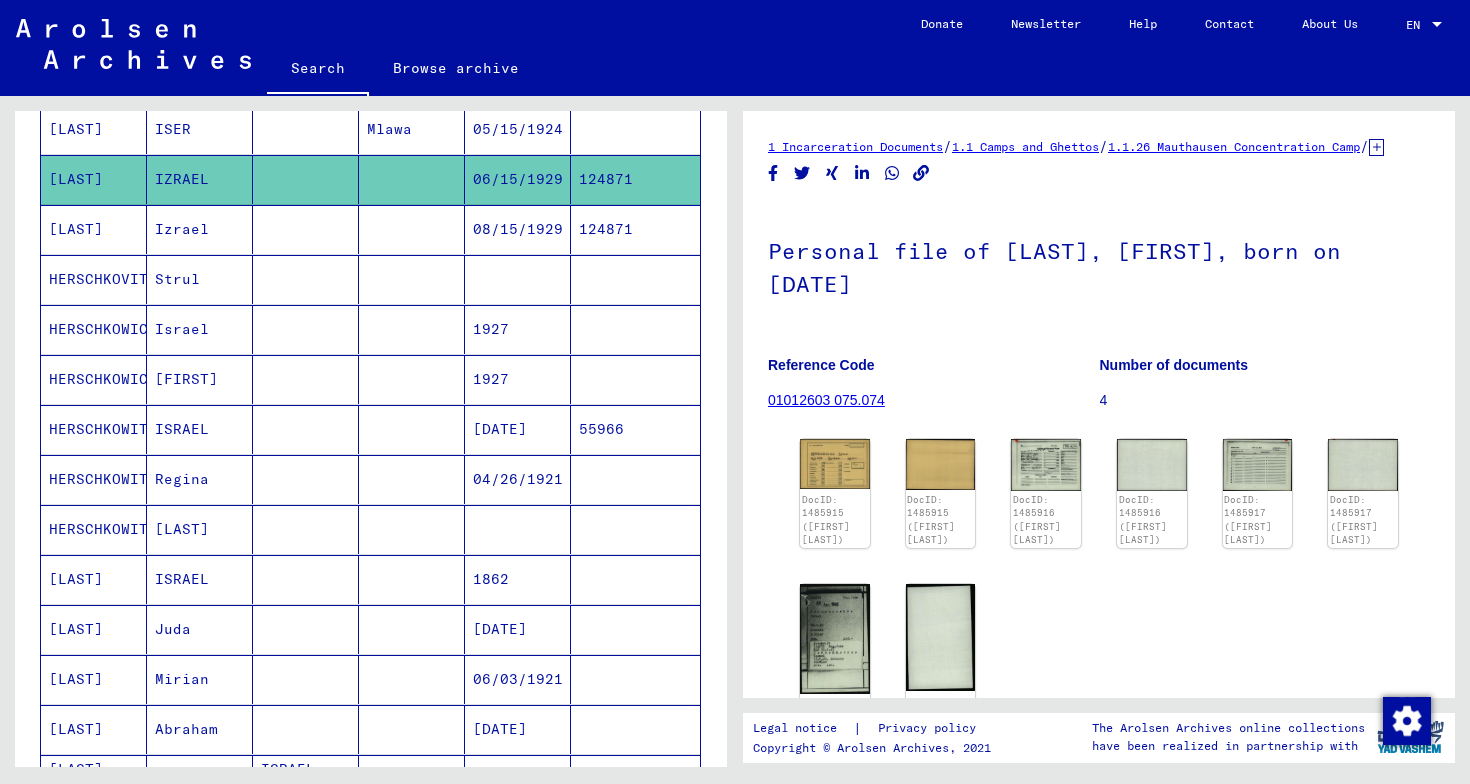 scroll, scrollTop: 800, scrollLeft: 0, axis: vertical 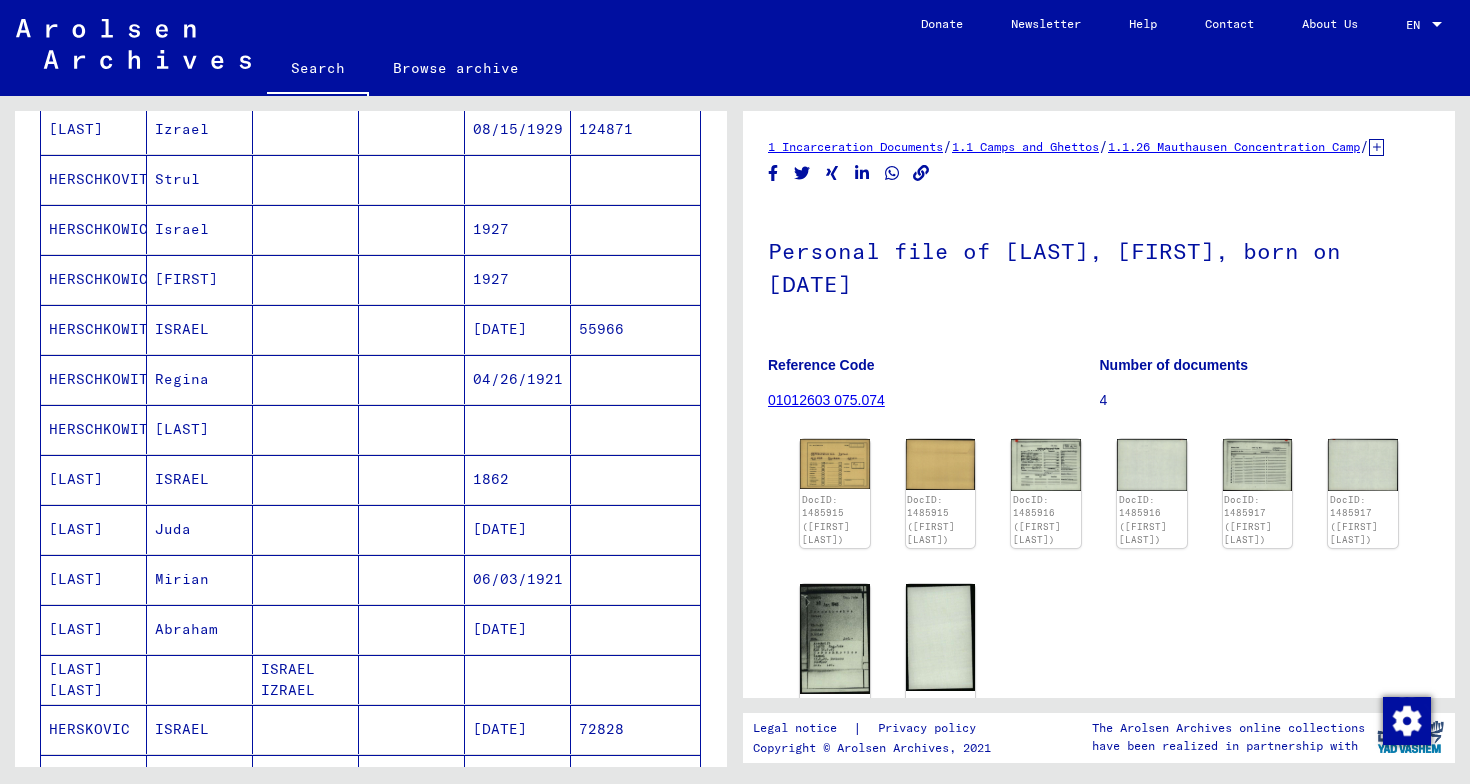 click at bounding box center (200, 729) 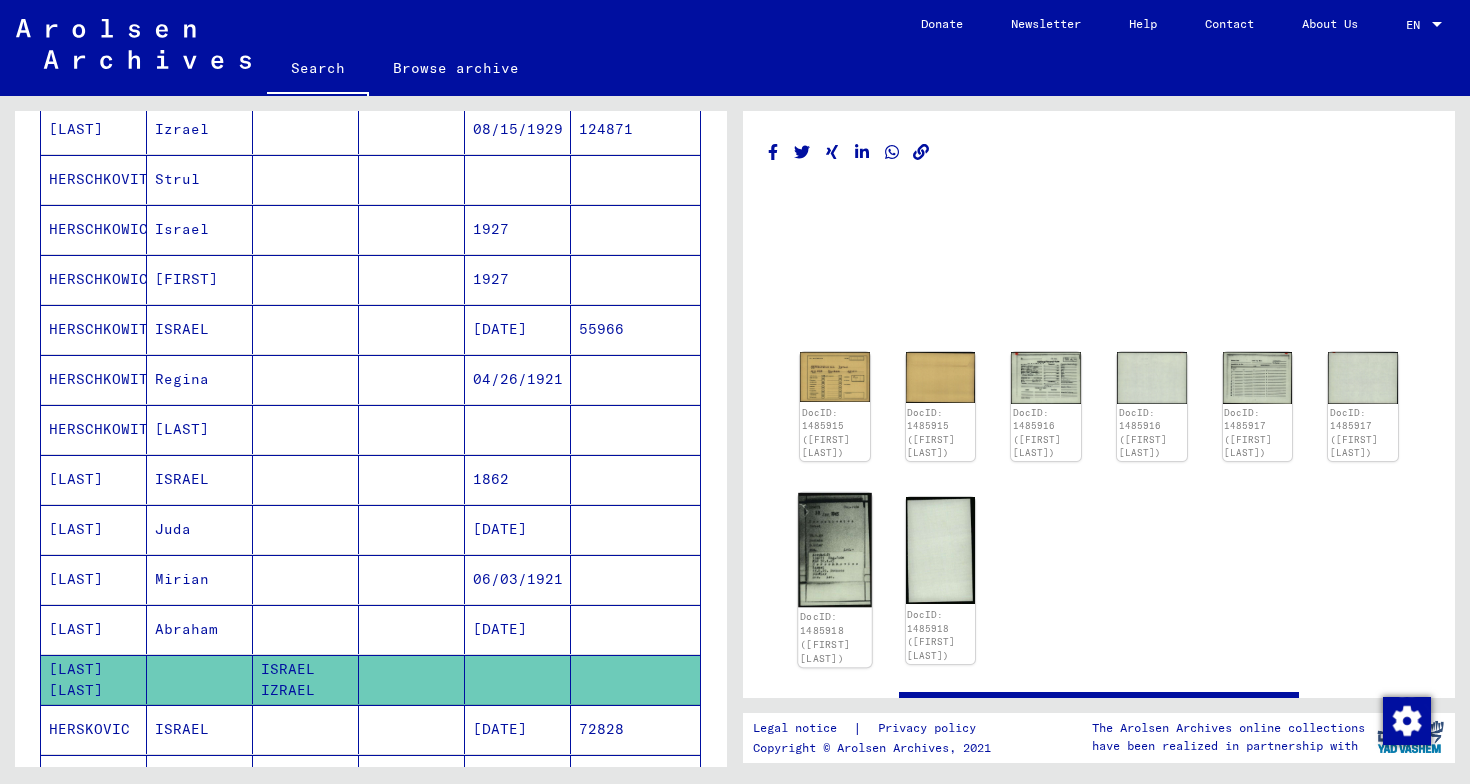click 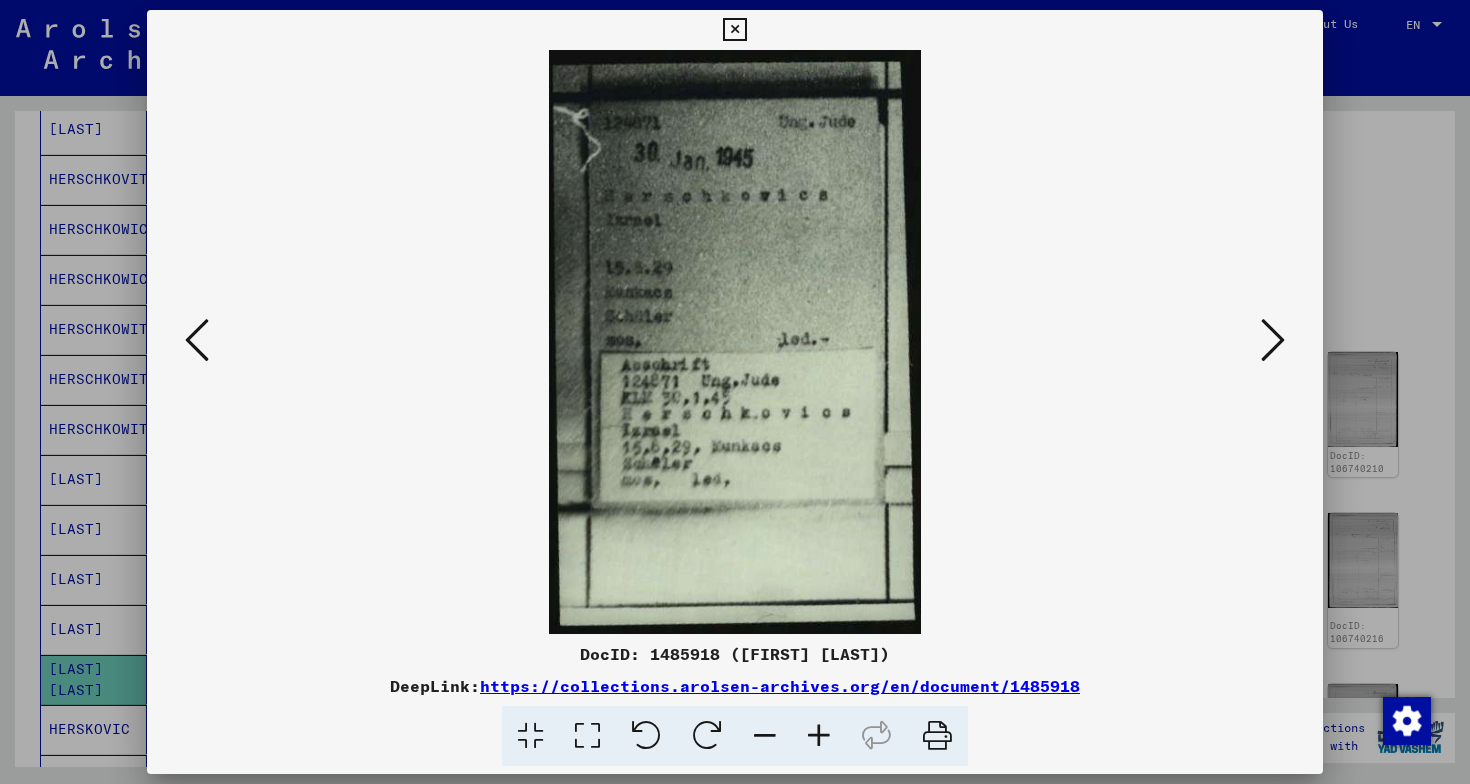 click at bounding box center [735, 342] 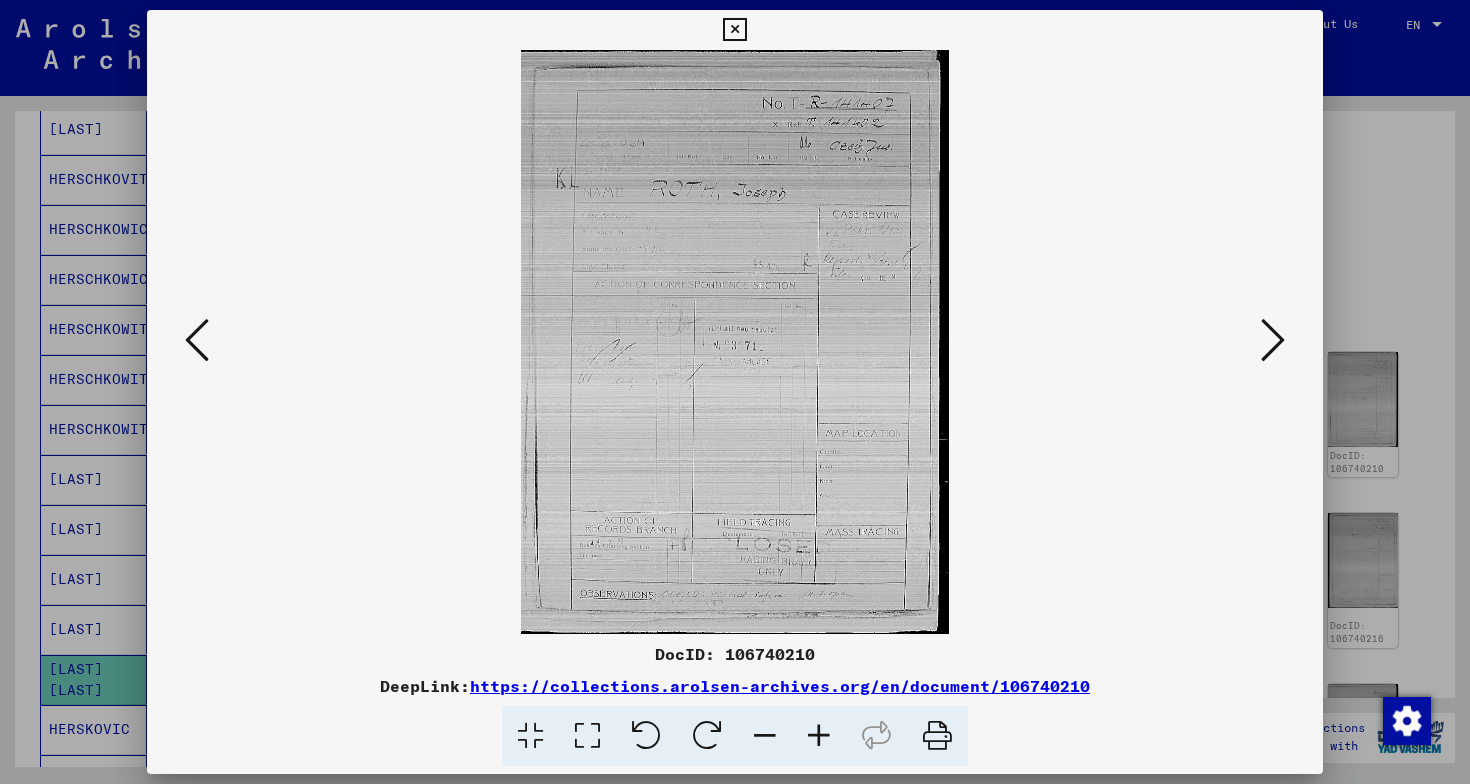 click at bounding box center [197, 340] 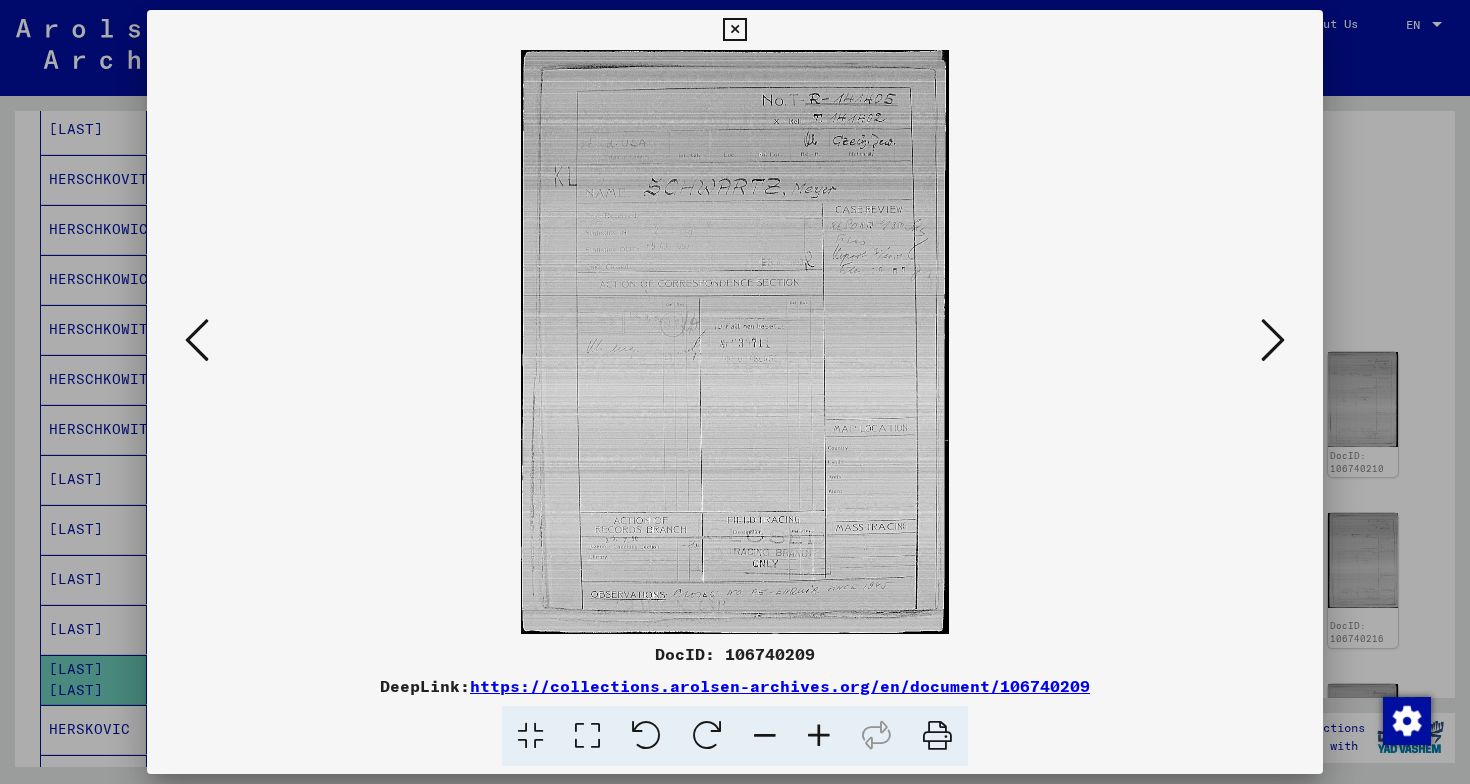 click at bounding box center (197, 341) 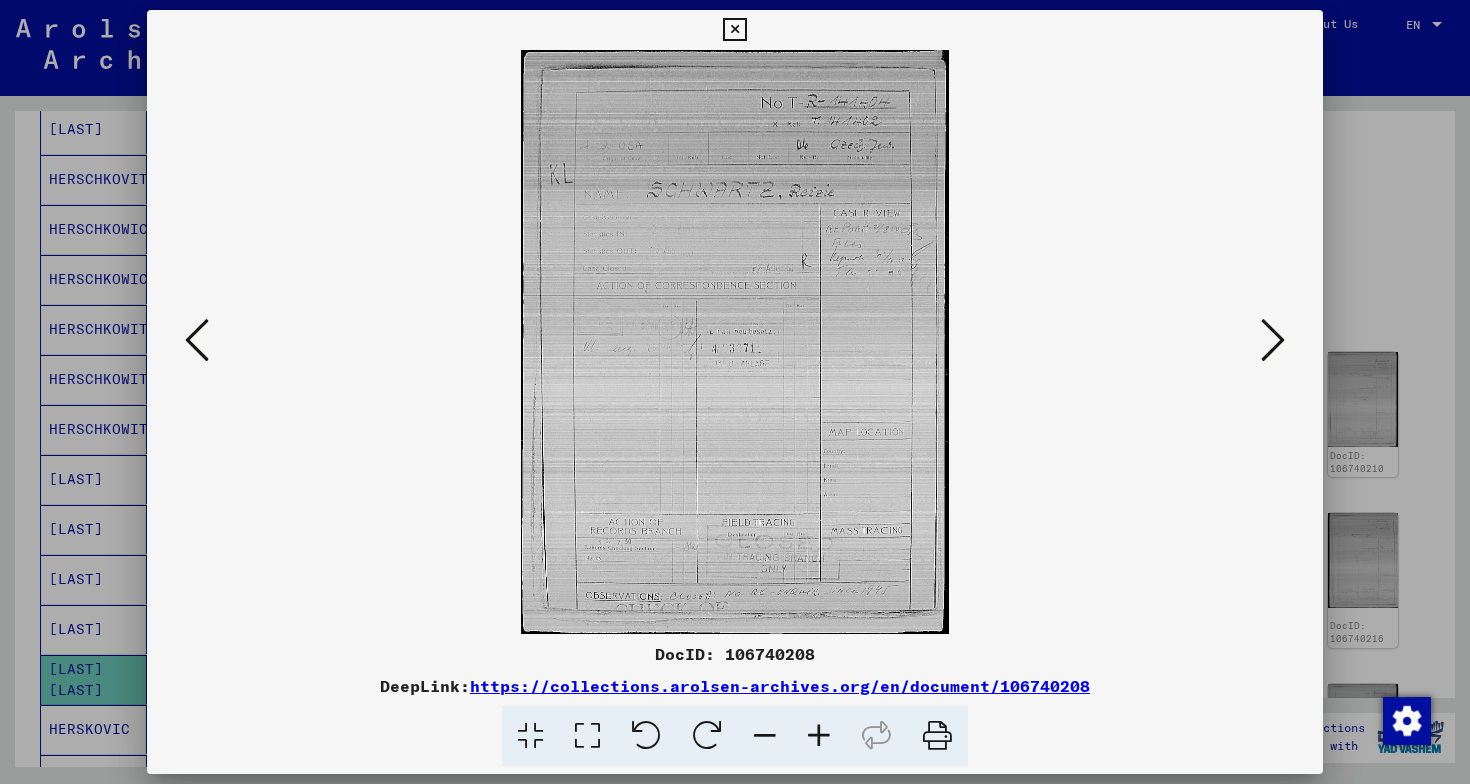 click at bounding box center [735, 392] 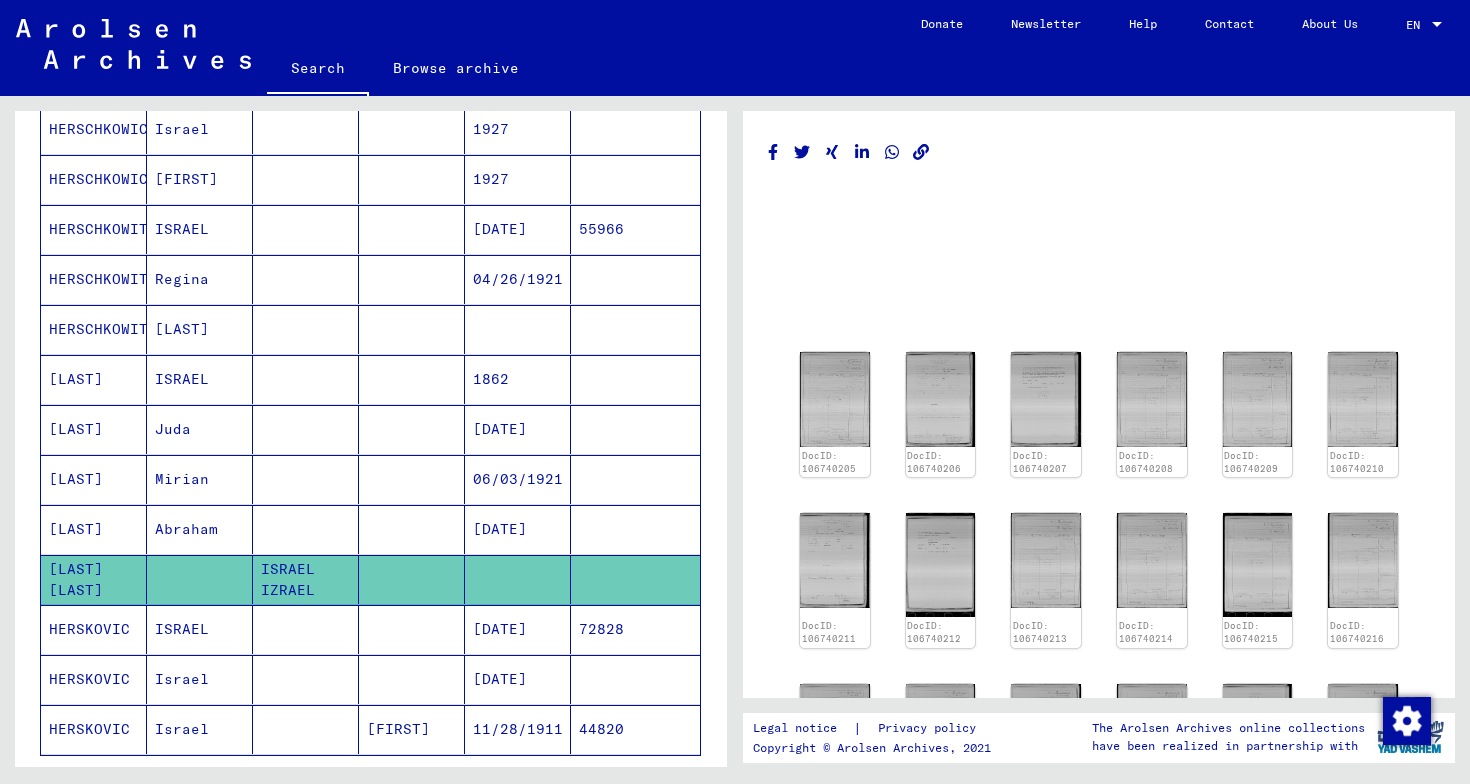 scroll, scrollTop: 1000, scrollLeft: 0, axis: vertical 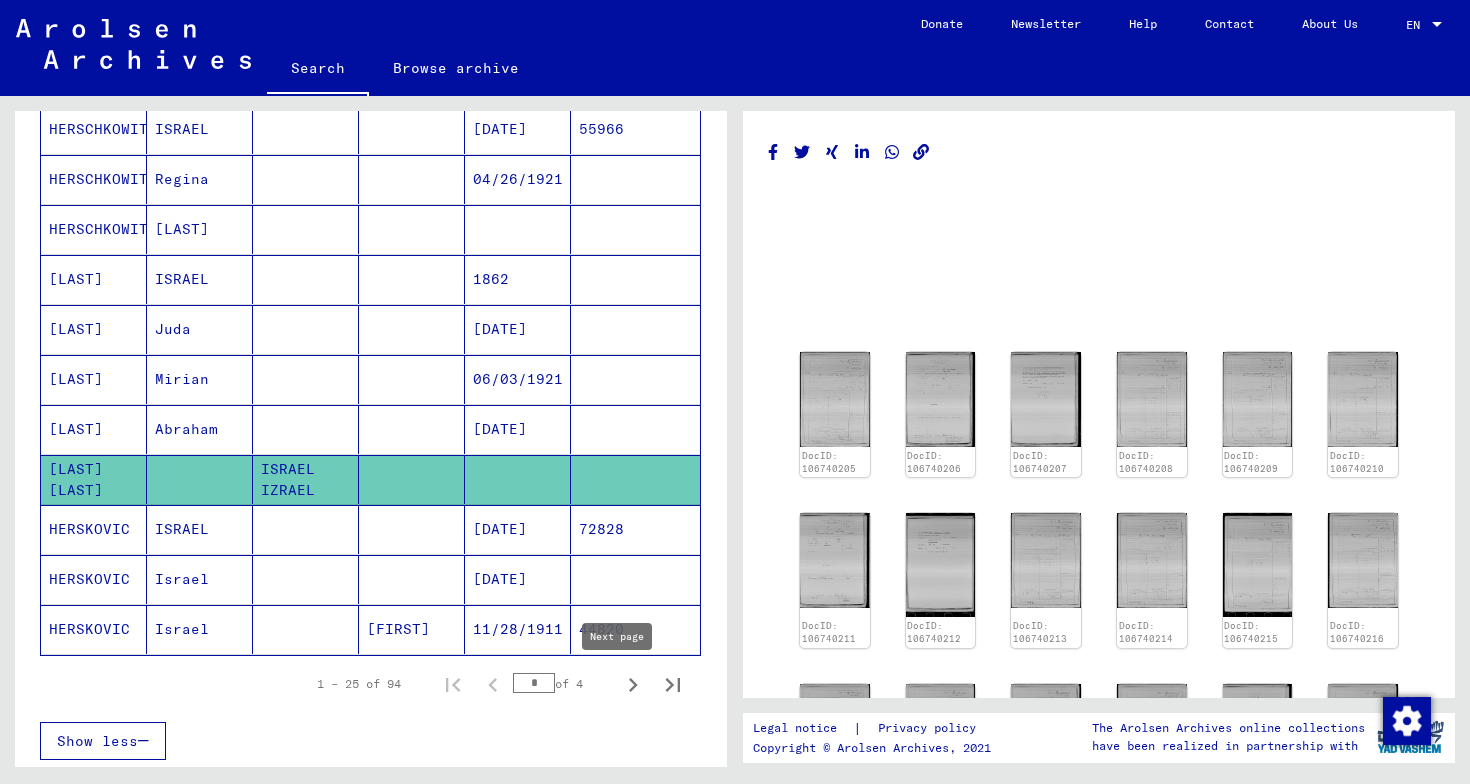 click 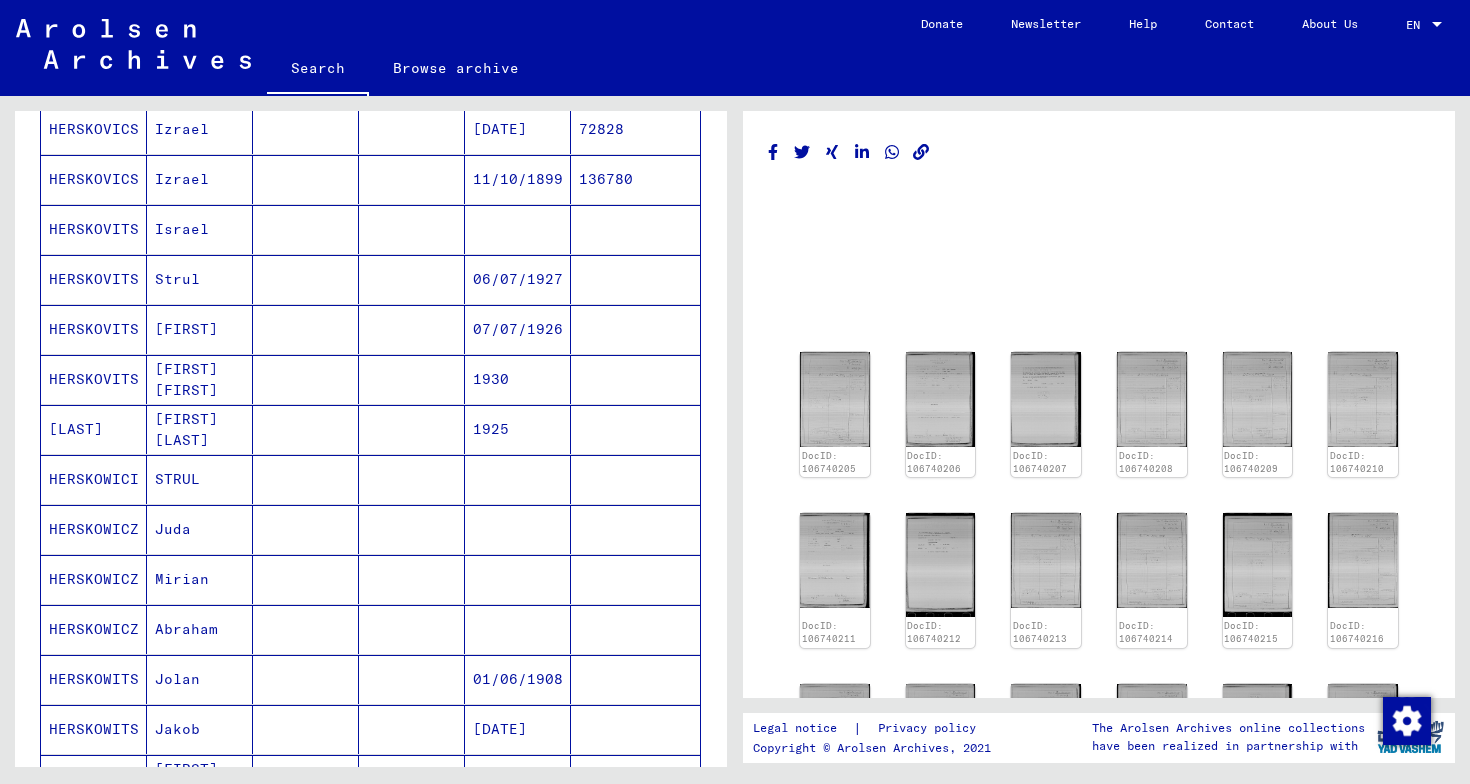 scroll, scrollTop: 100, scrollLeft: 0, axis: vertical 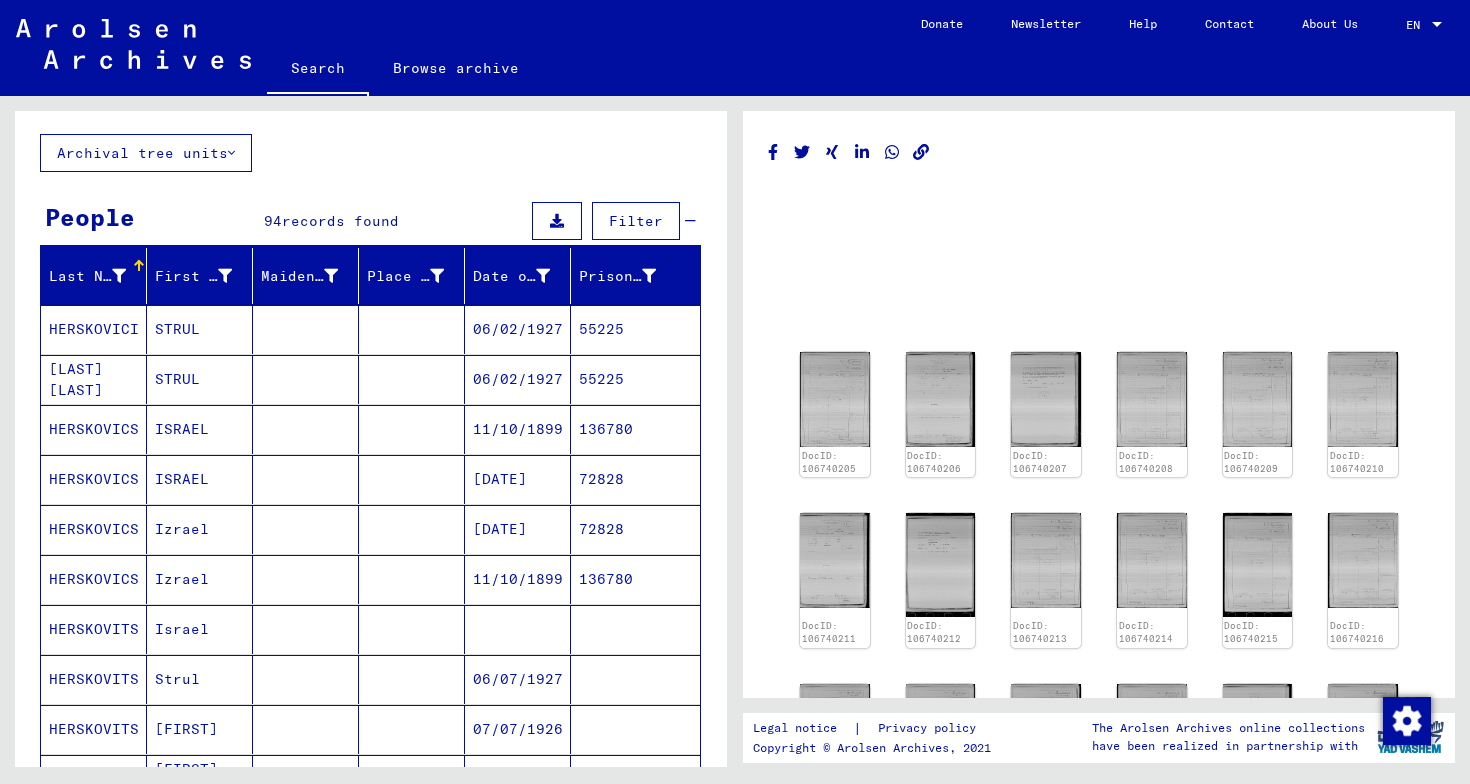 click at bounding box center [306, 679] 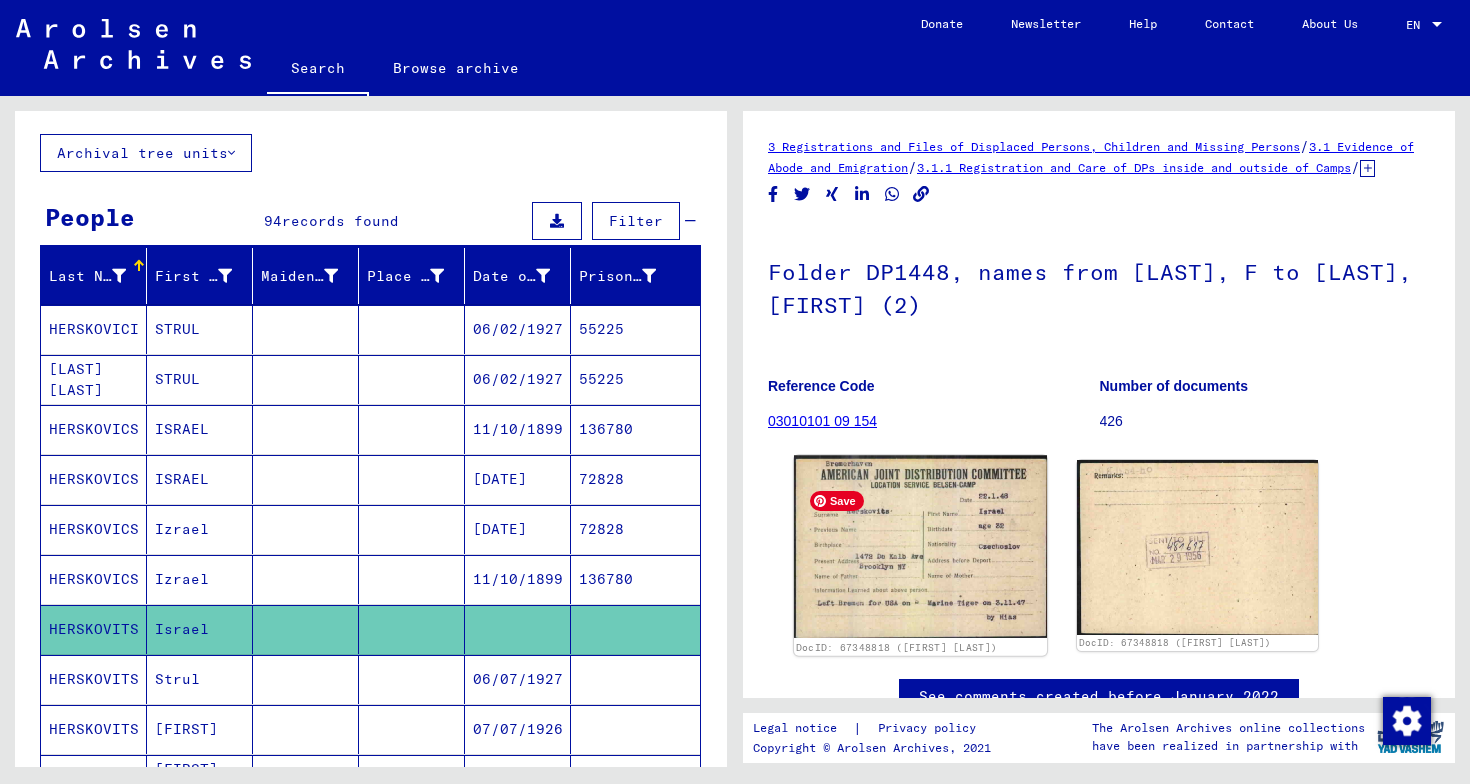click 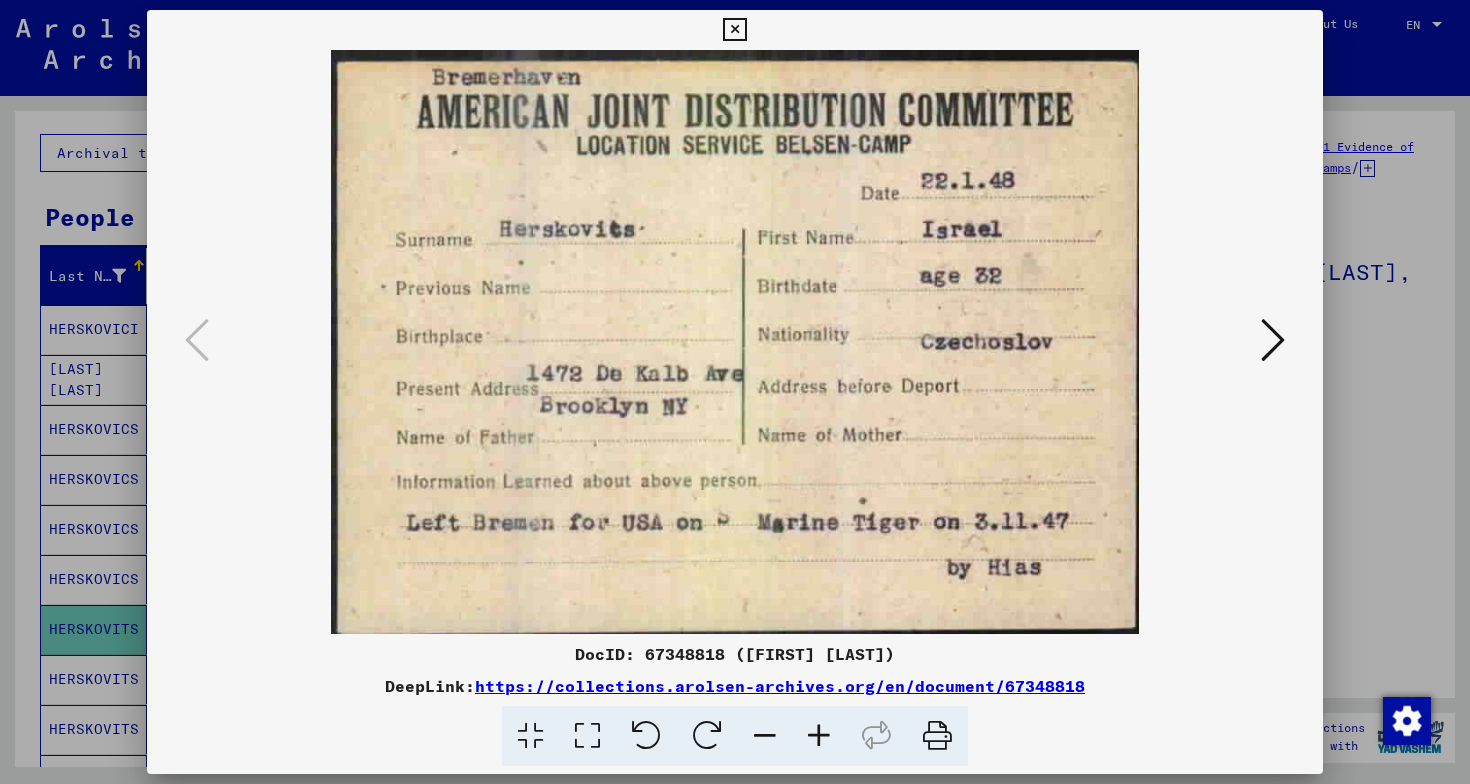 click at bounding box center [735, 392] 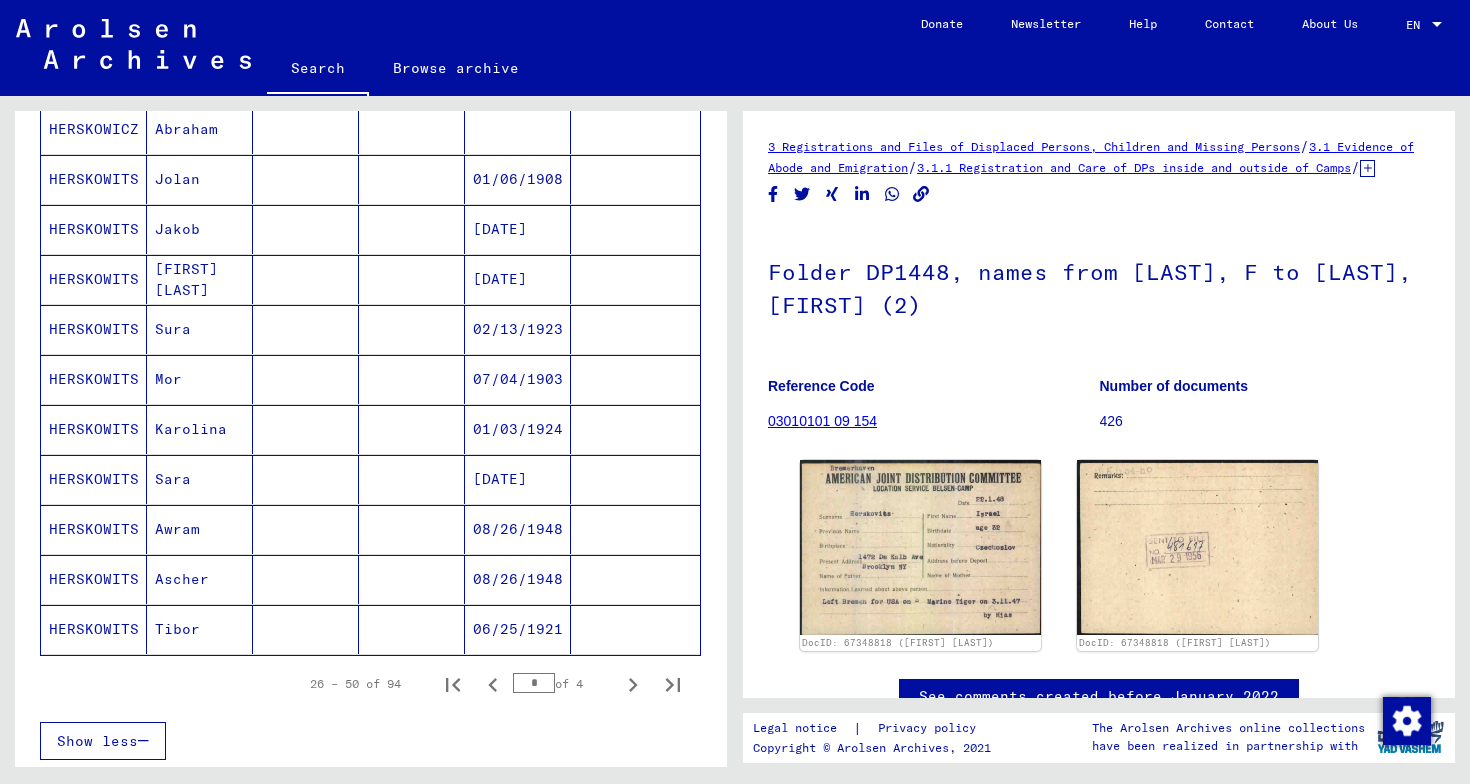 scroll, scrollTop: 1100, scrollLeft: 0, axis: vertical 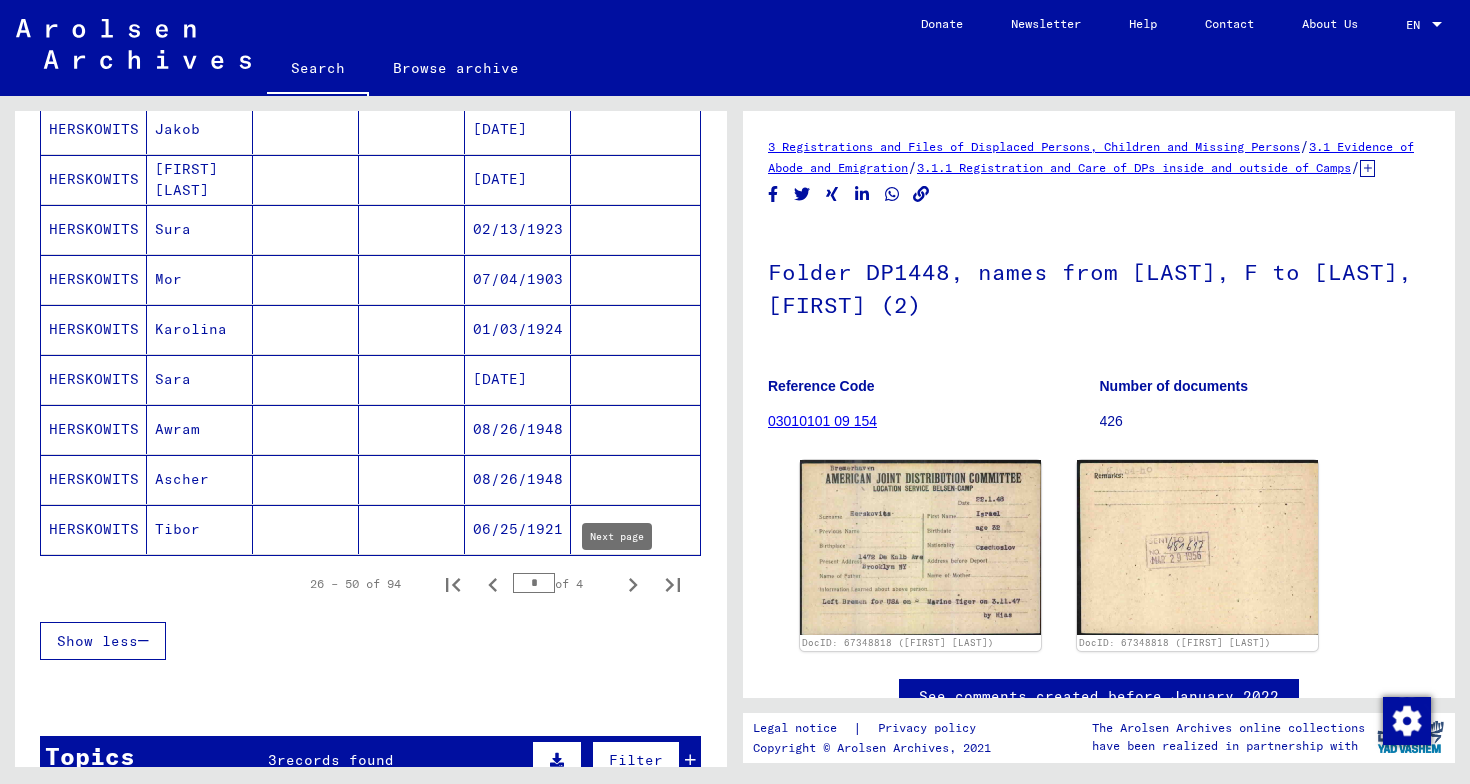 click 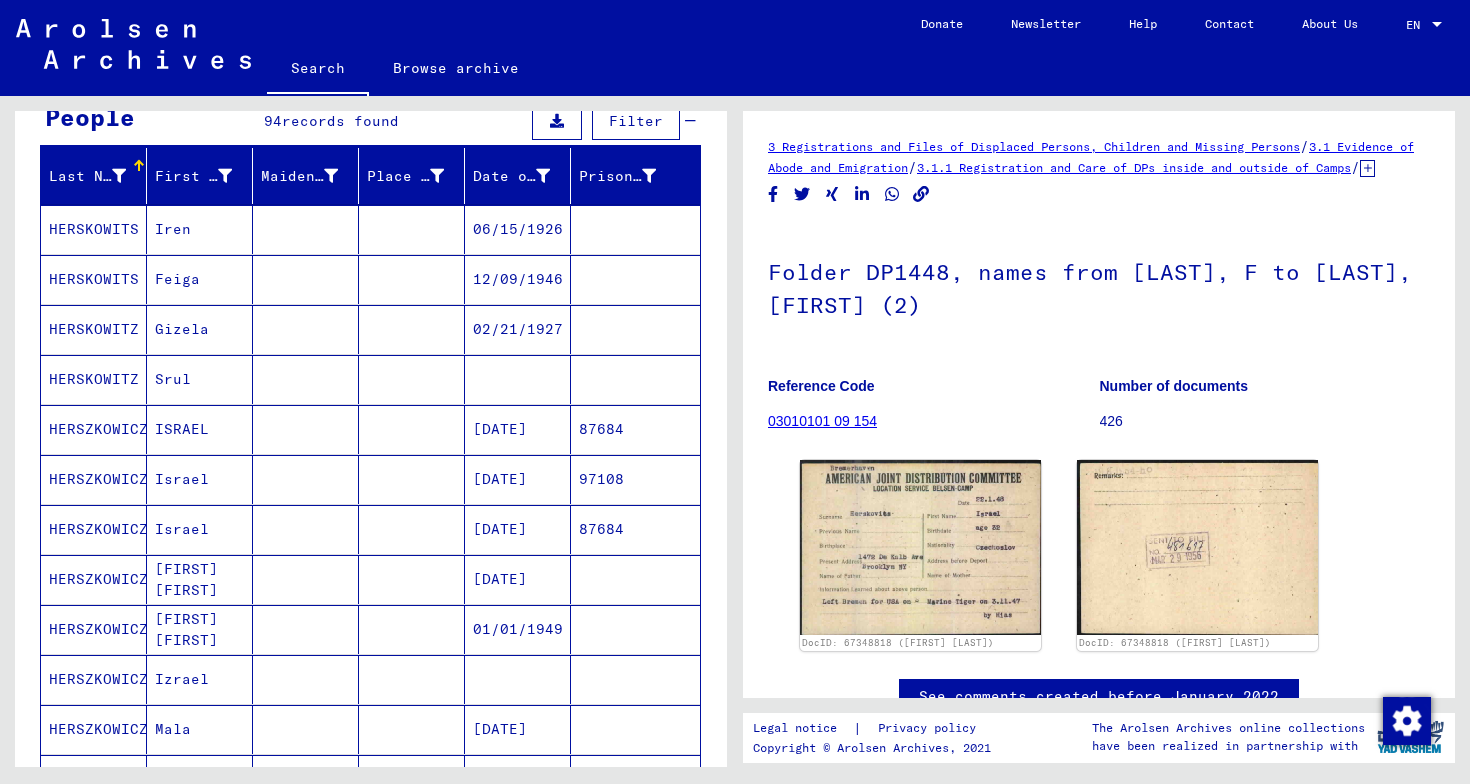 scroll, scrollTop: 300, scrollLeft: 0, axis: vertical 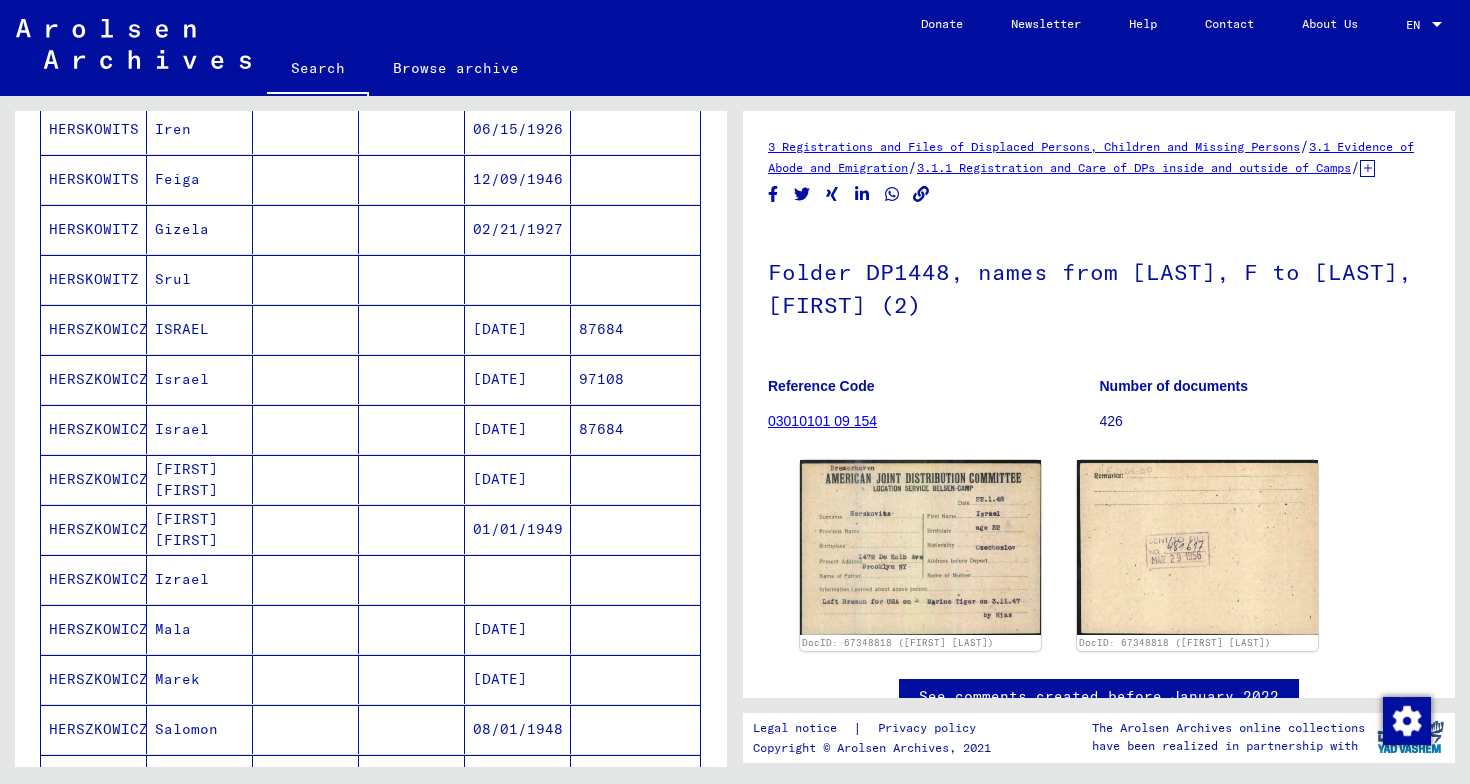 click at bounding box center (412, 629) 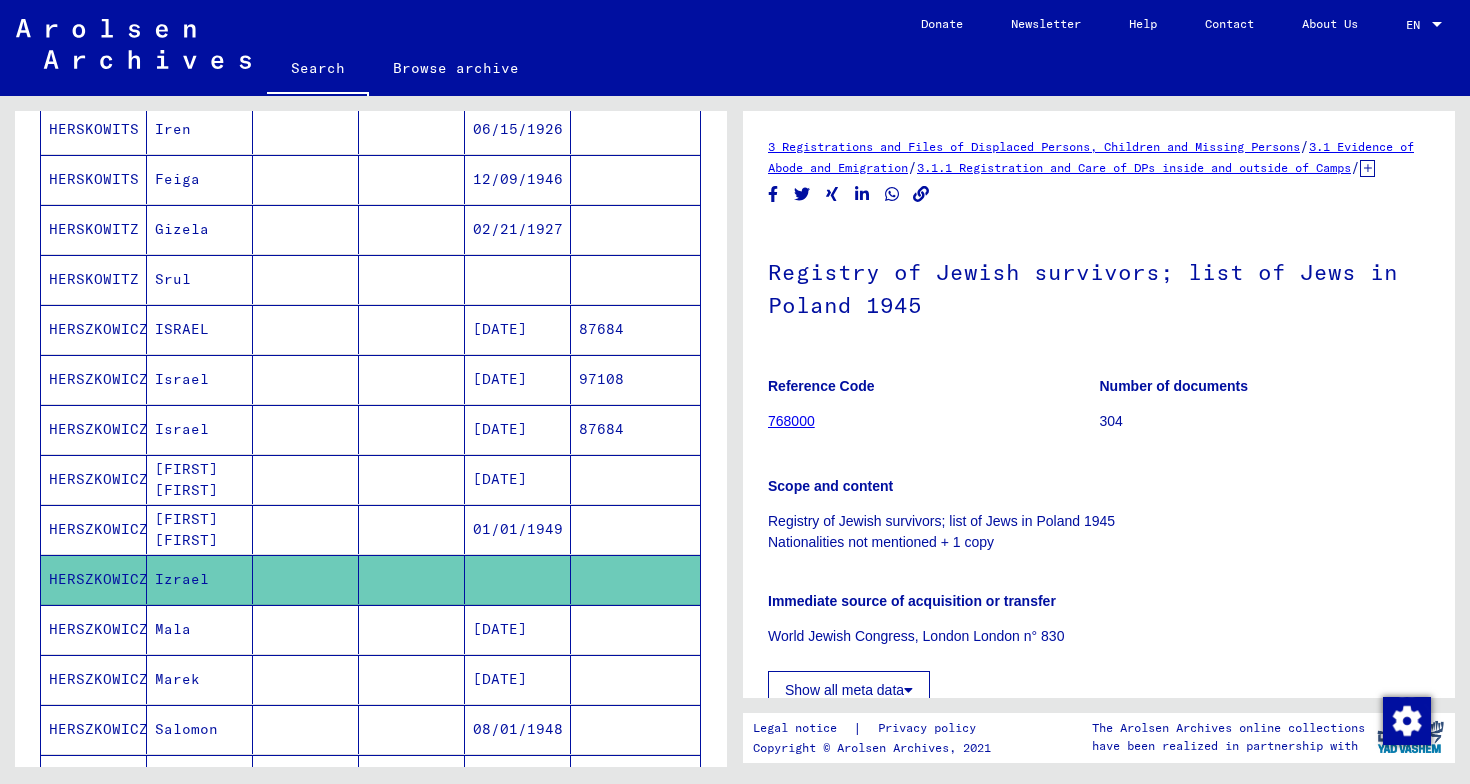 scroll, scrollTop: 200, scrollLeft: 0, axis: vertical 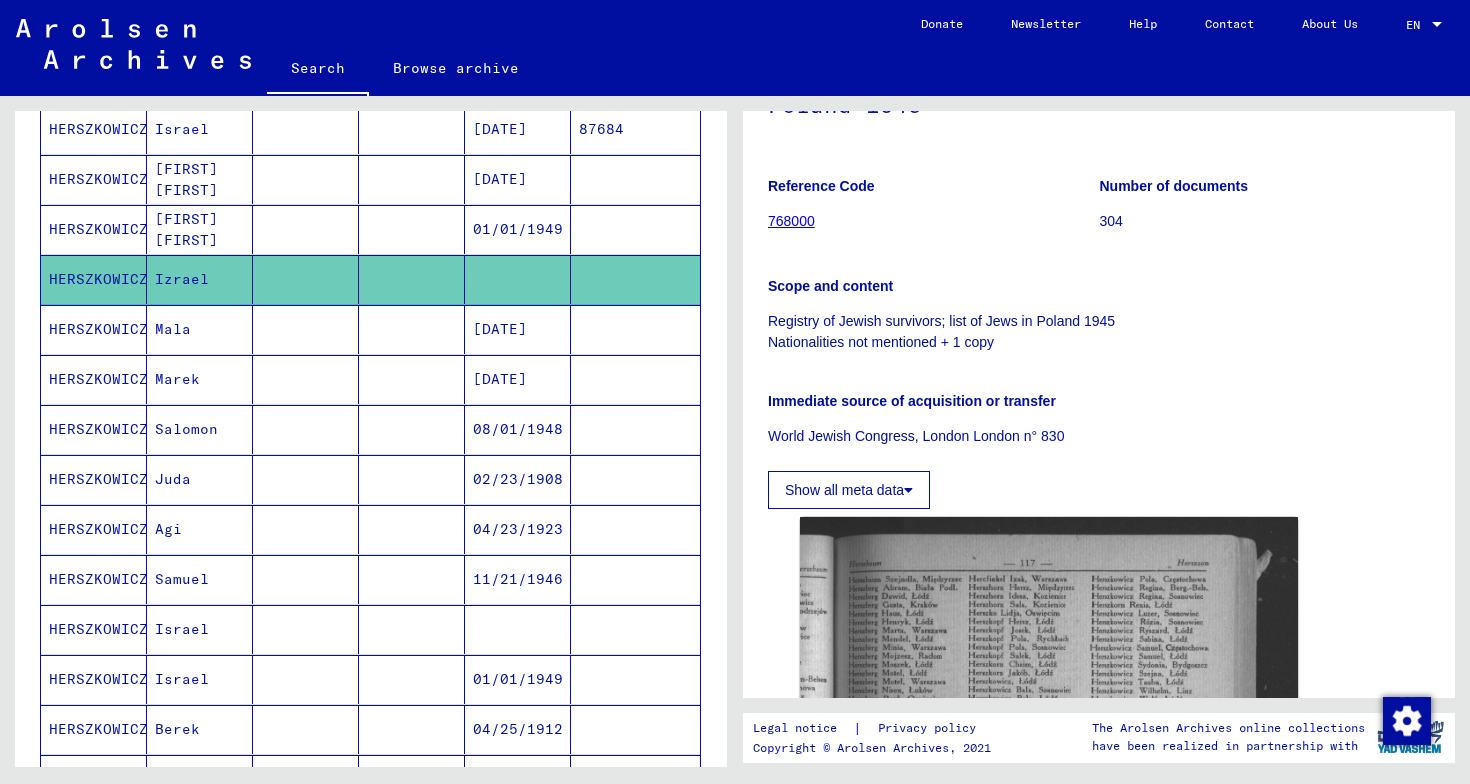 click at bounding box center [412, 679] 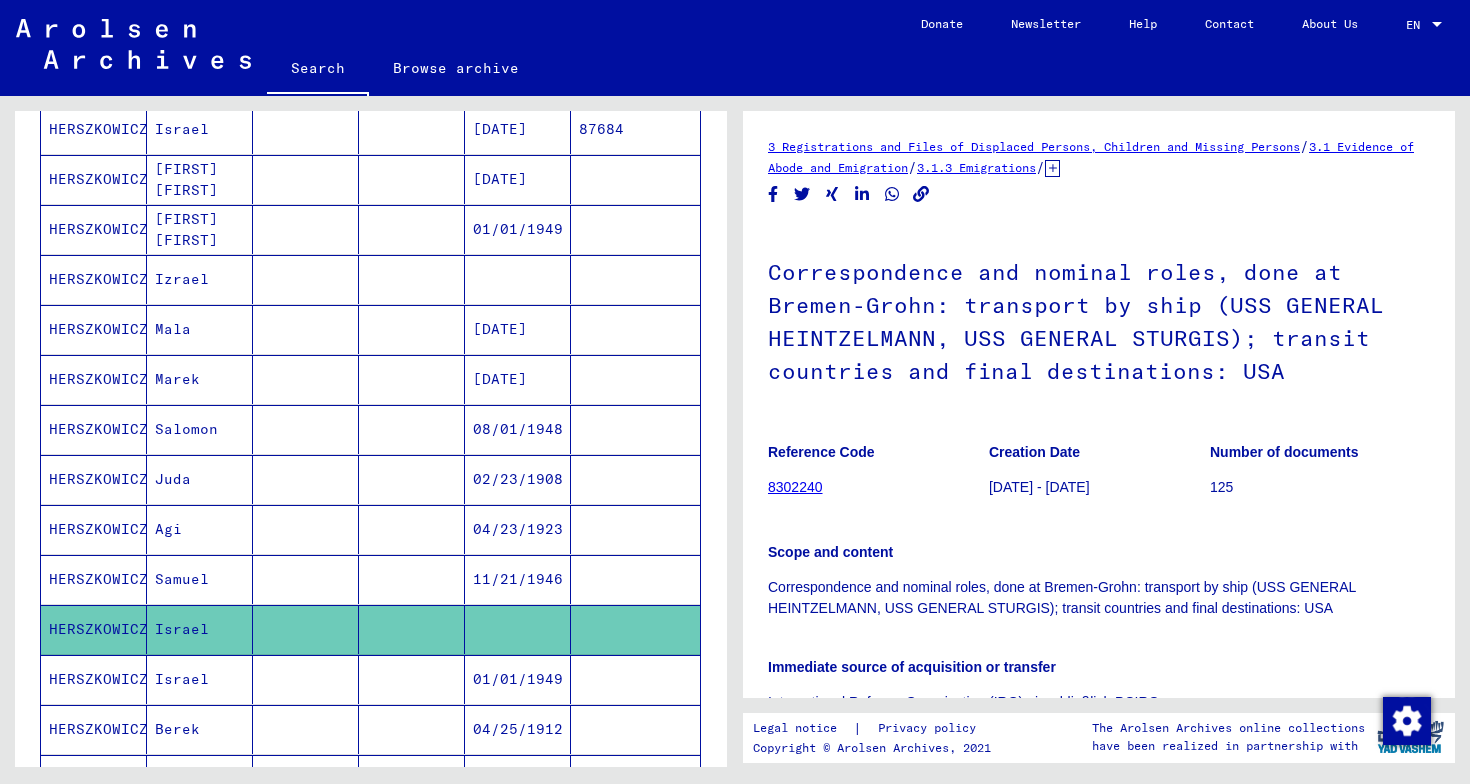 scroll, scrollTop: 300, scrollLeft: 0, axis: vertical 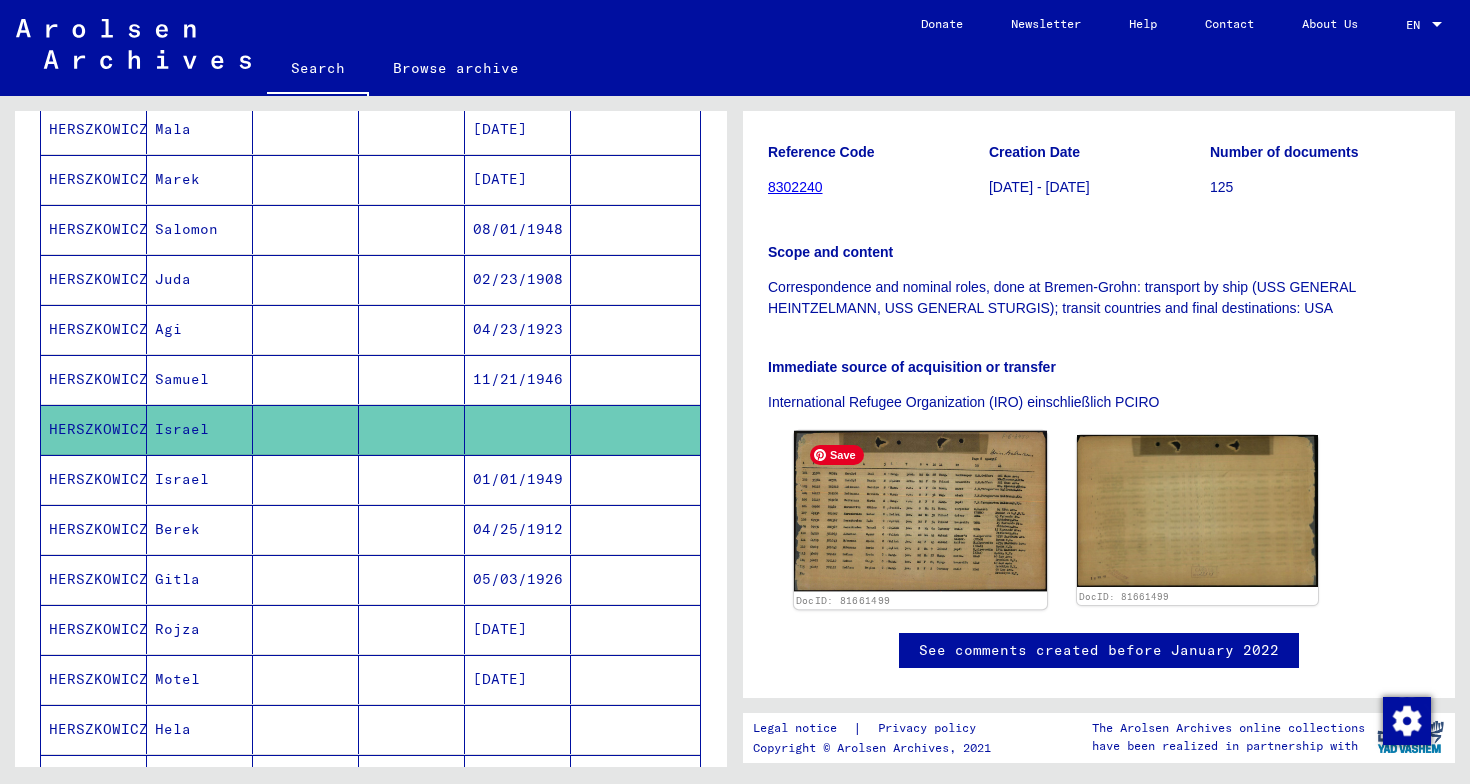 click 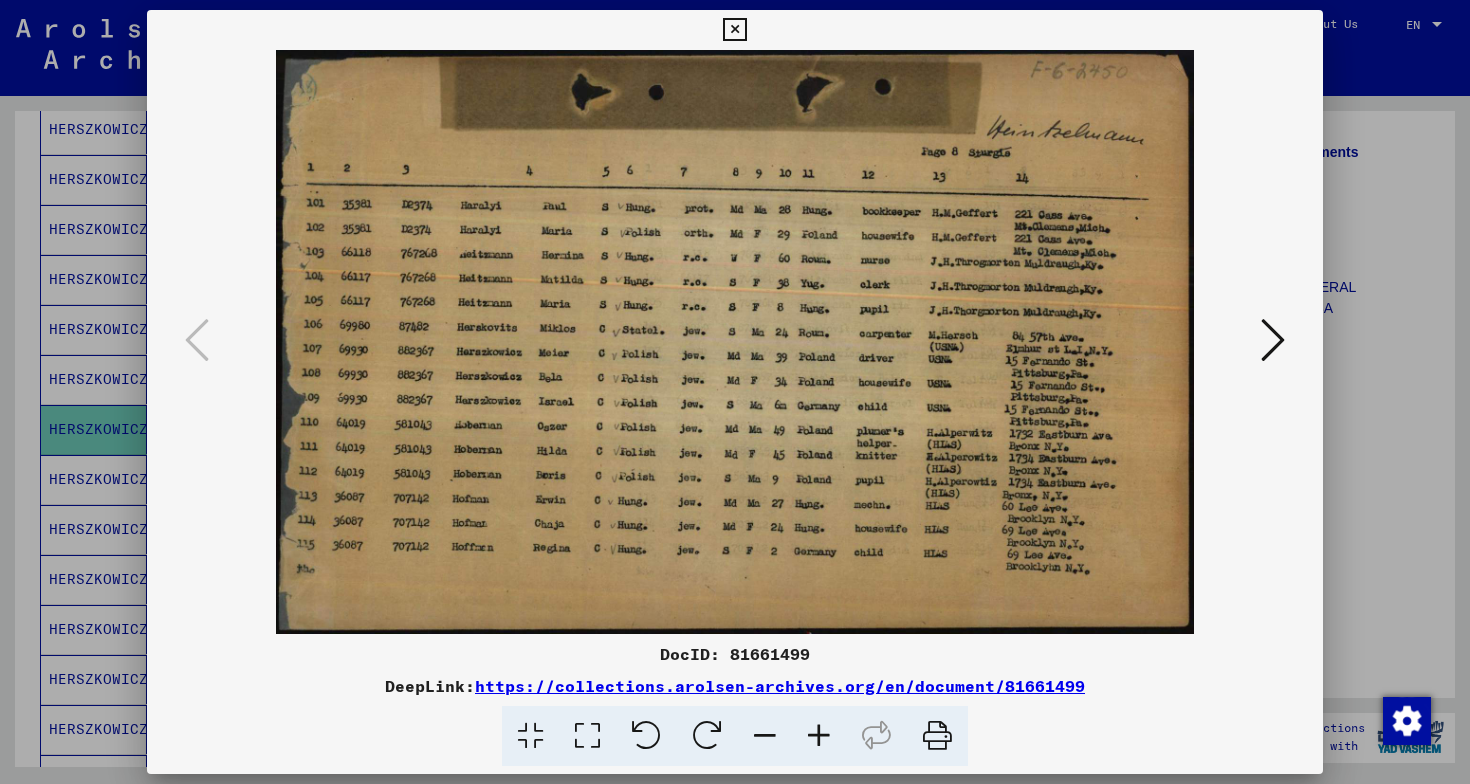 click at bounding box center [819, 736] 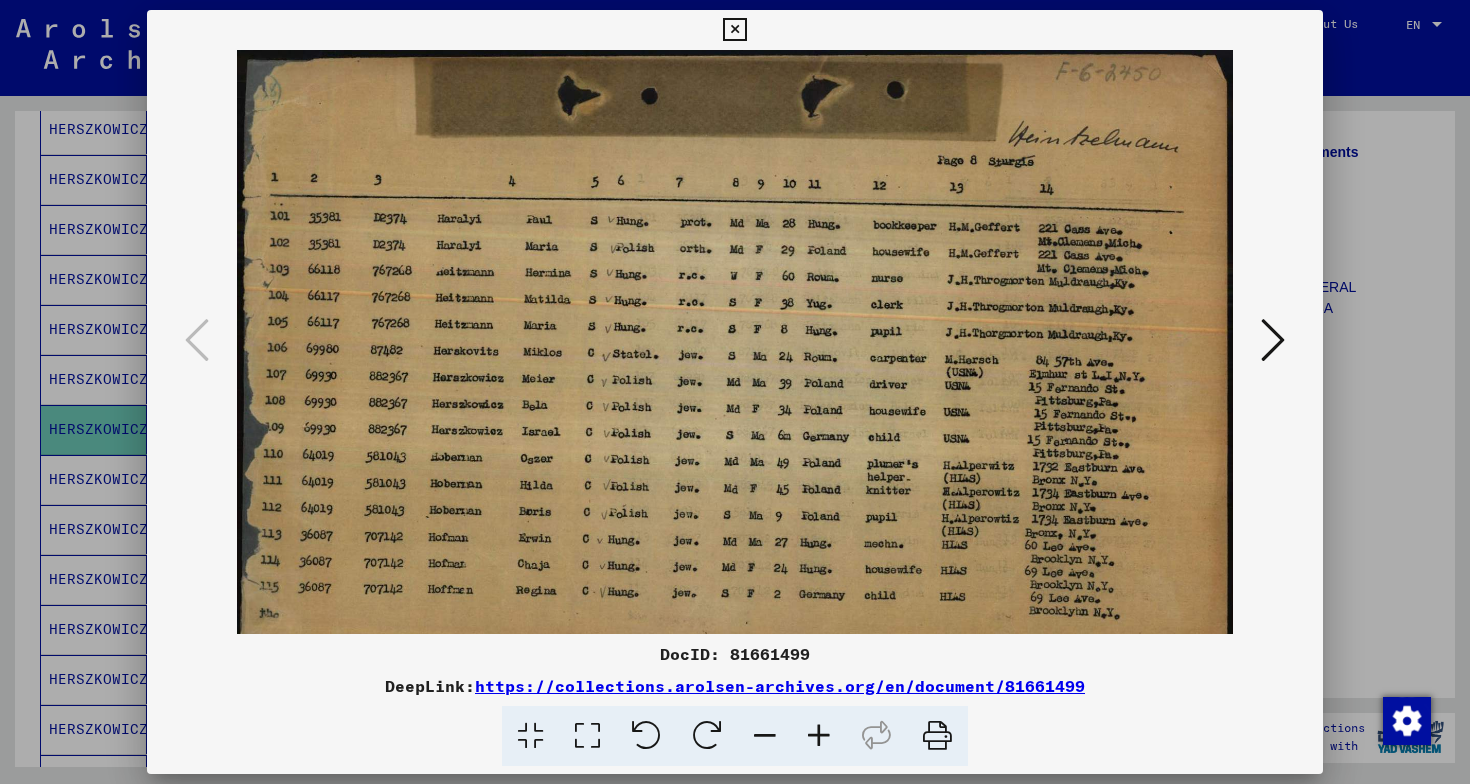 click at bounding box center (819, 736) 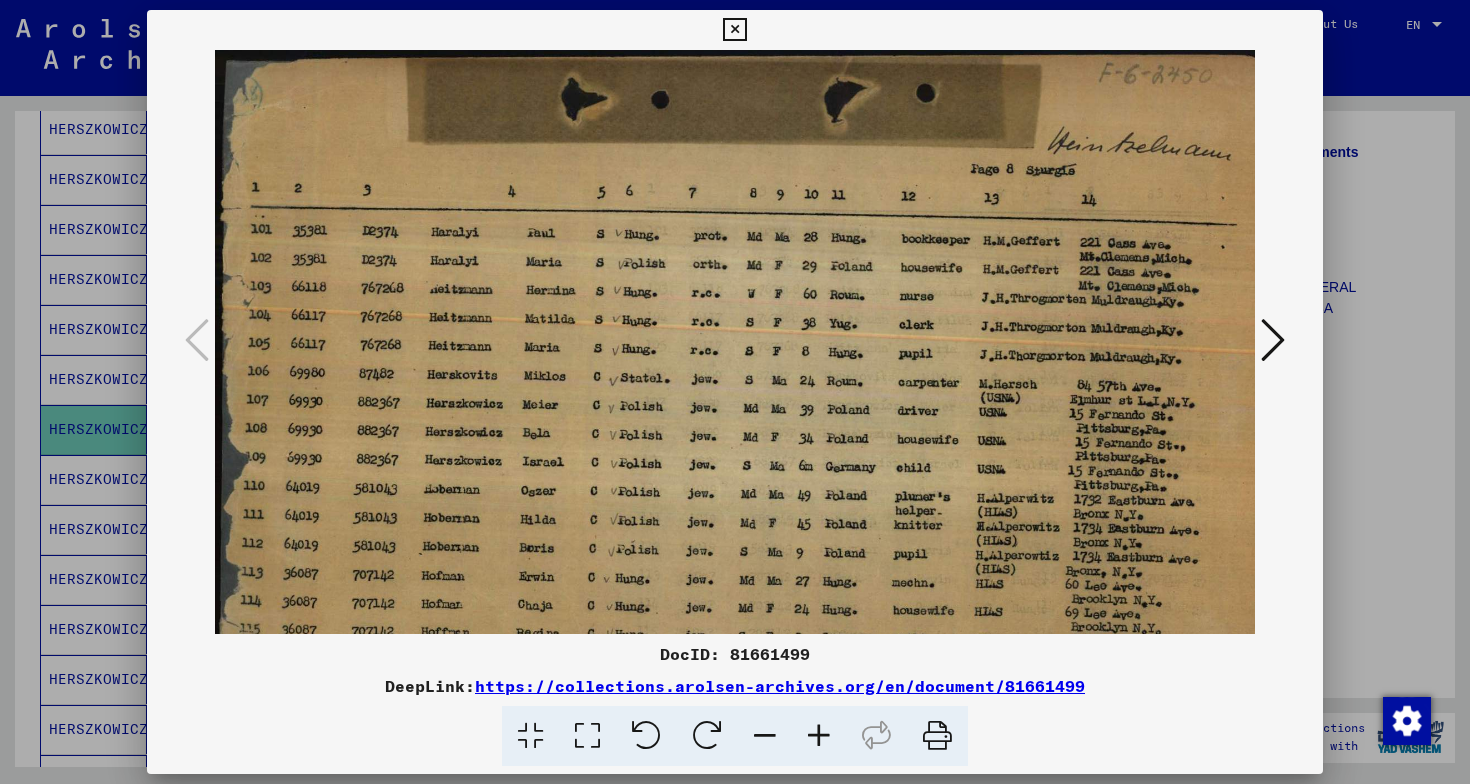 click at bounding box center [819, 736] 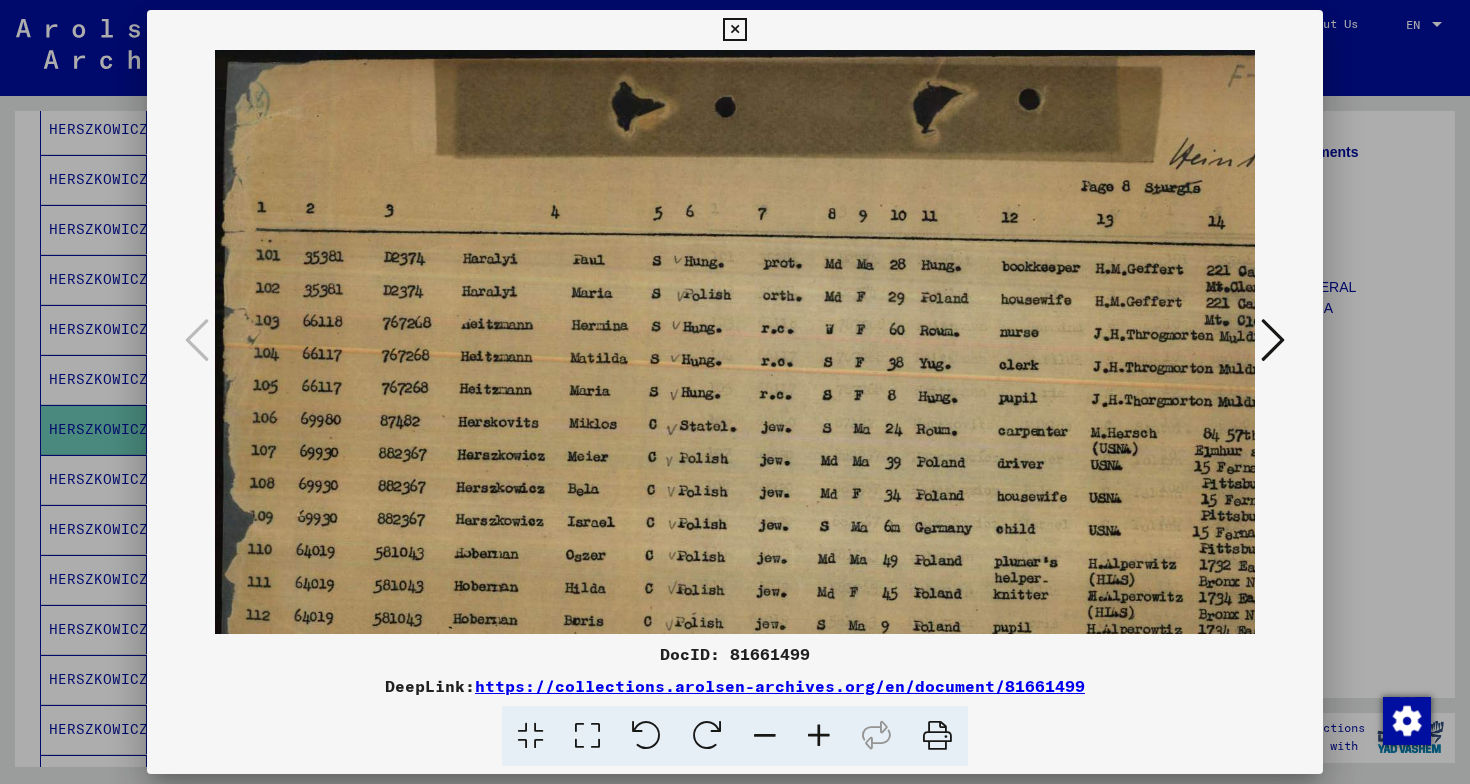 click at bounding box center [819, 736] 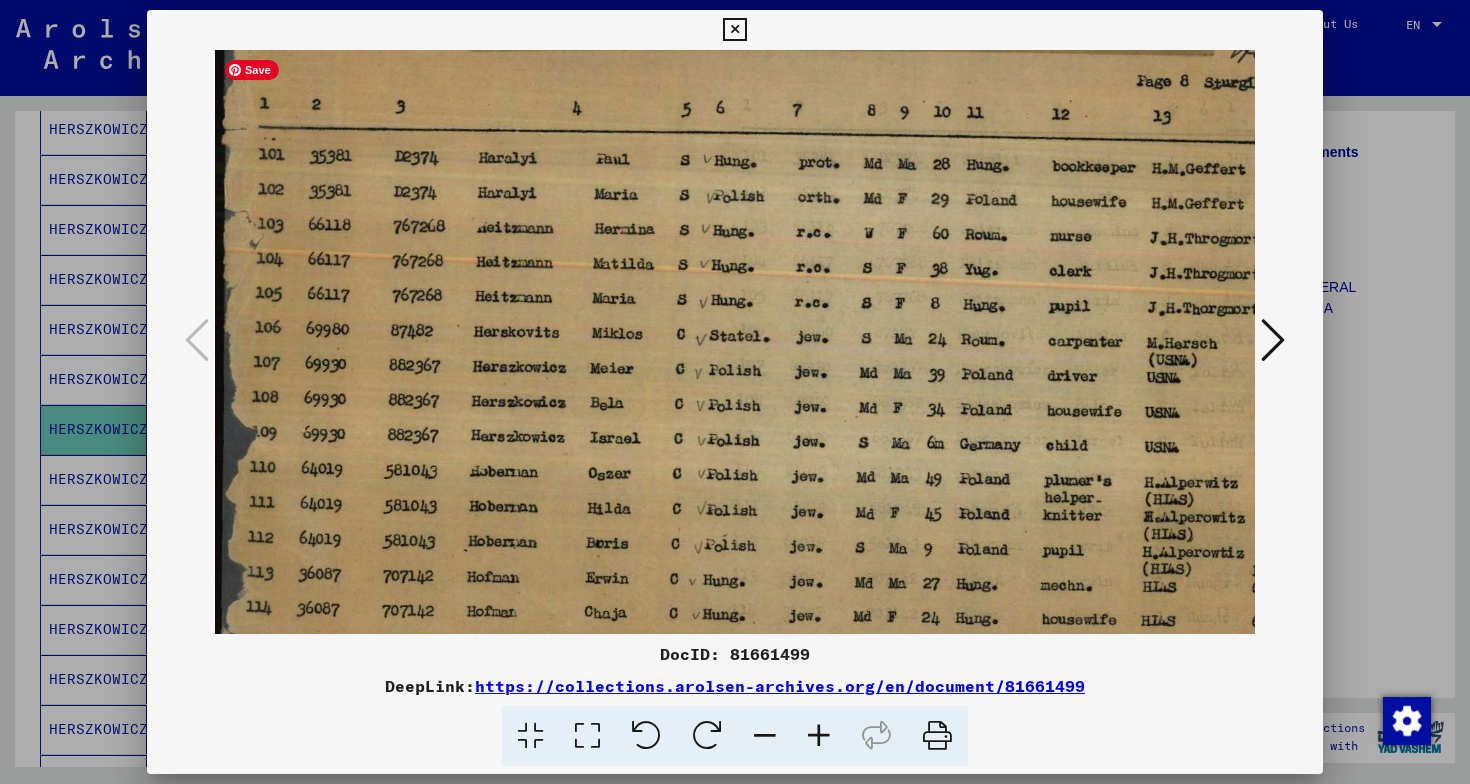 scroll, scrollTop: 121, scrollLeft: 0, axis: vertical 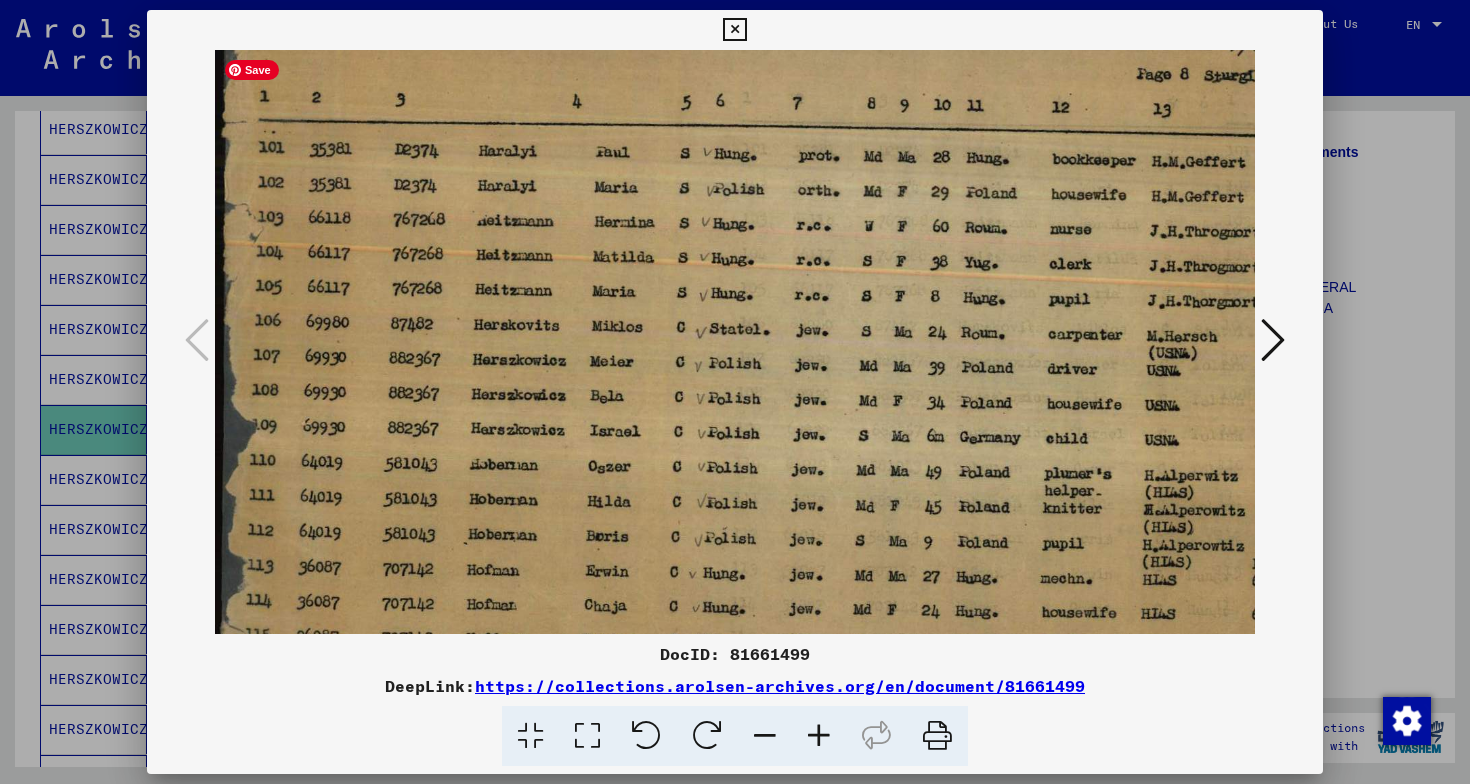 drag, startPoint x: 759, startPoint y: 532, endPoint x: 940, endPoint y: 411, distance: 217.72 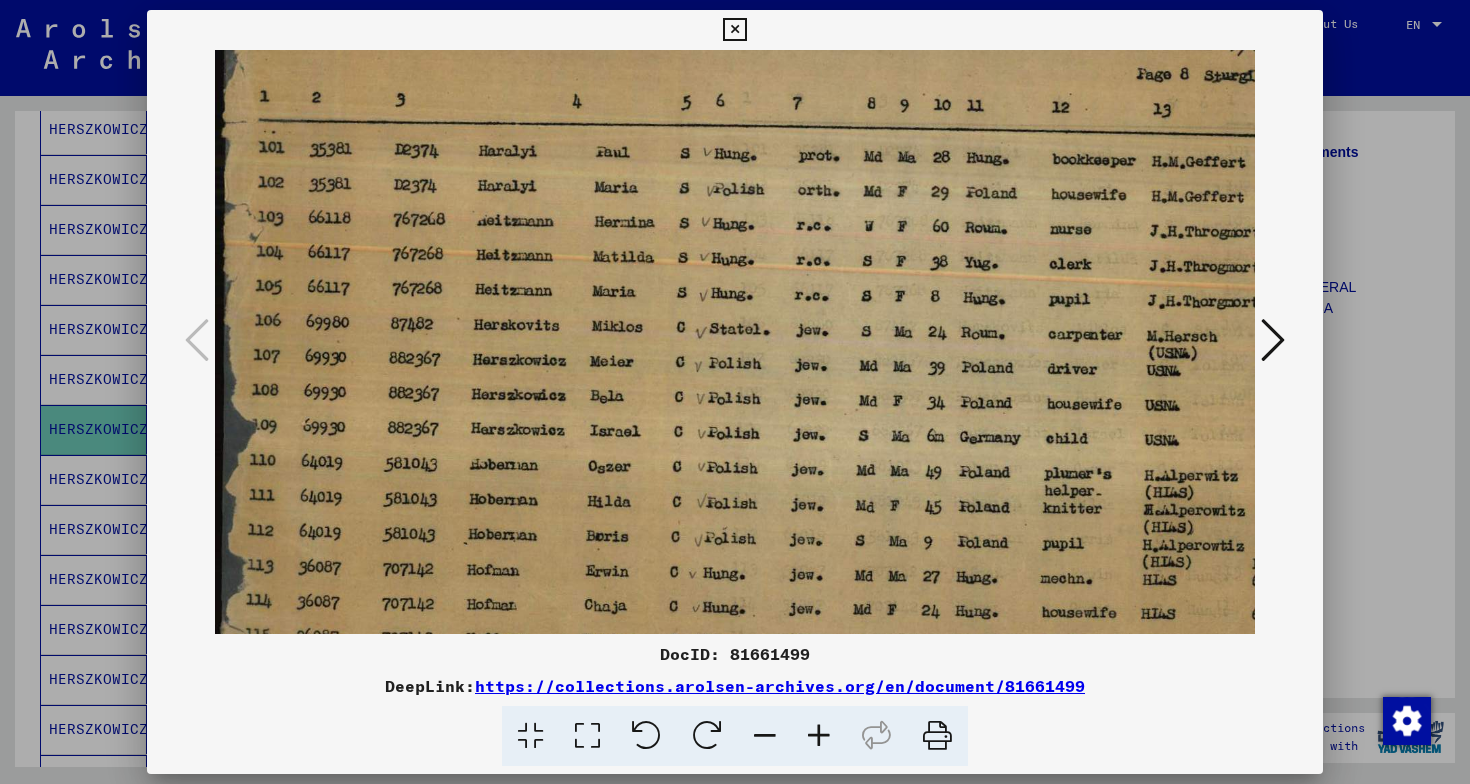 click at bounding box center [735, 392] 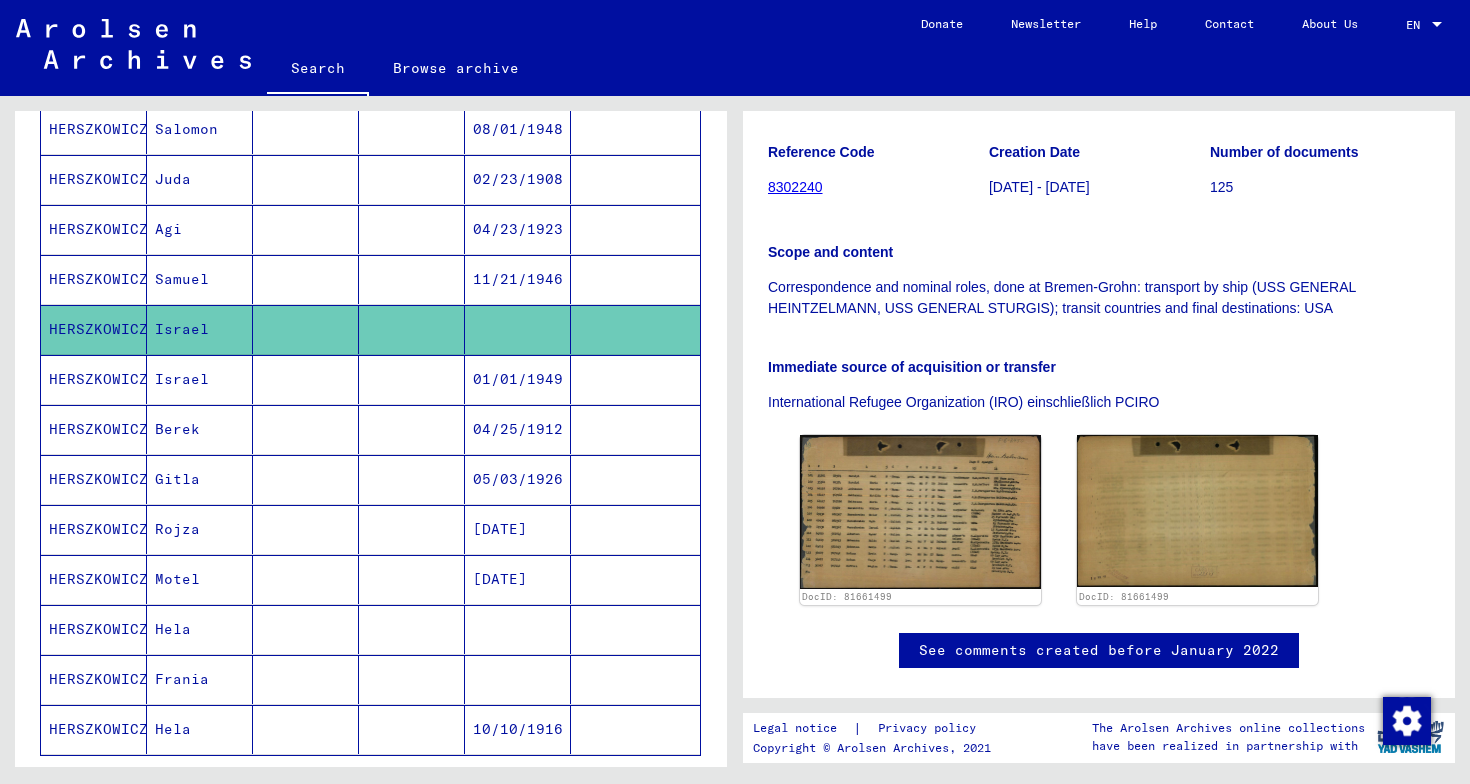scroll, scrollTop: 1000, scrollLeft: 0, axis: vertical 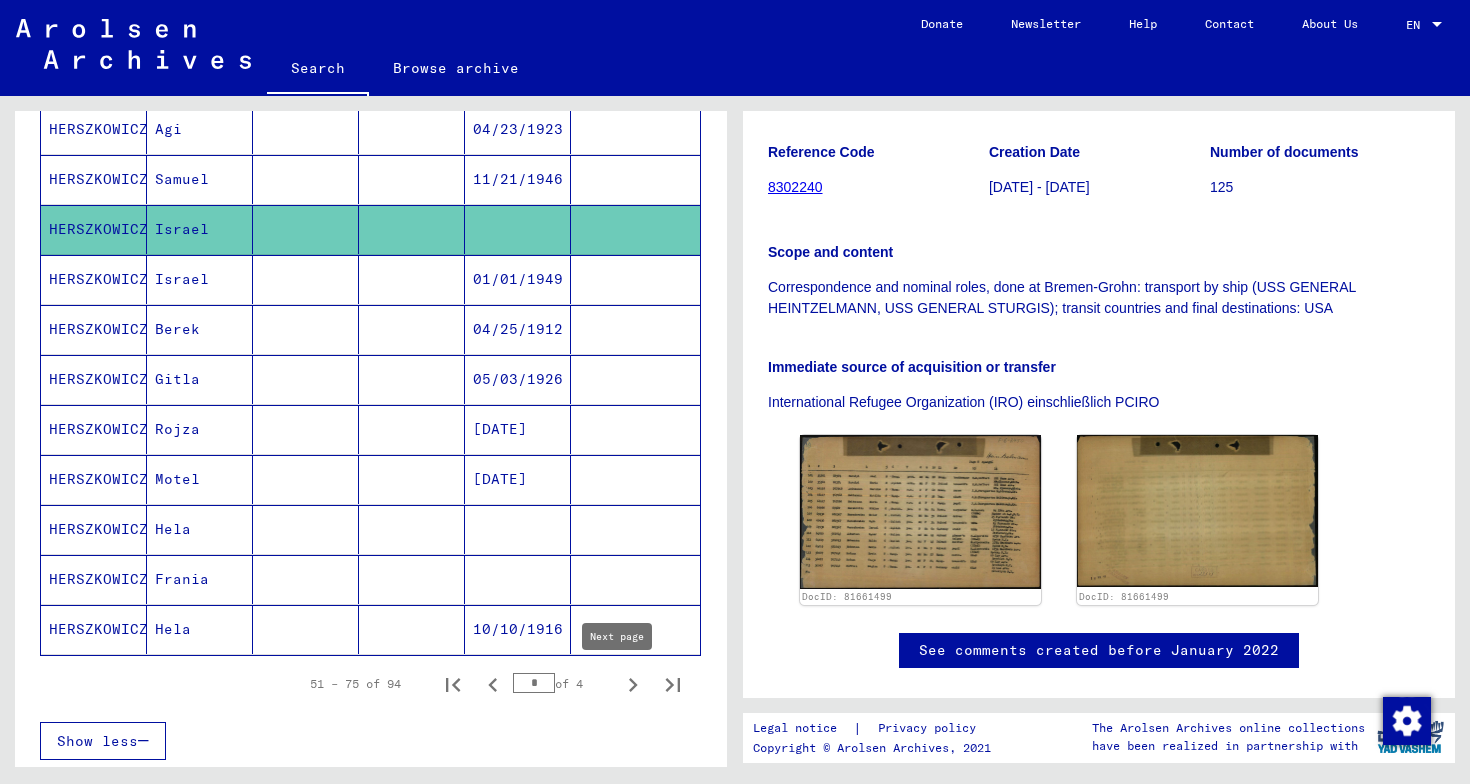 click 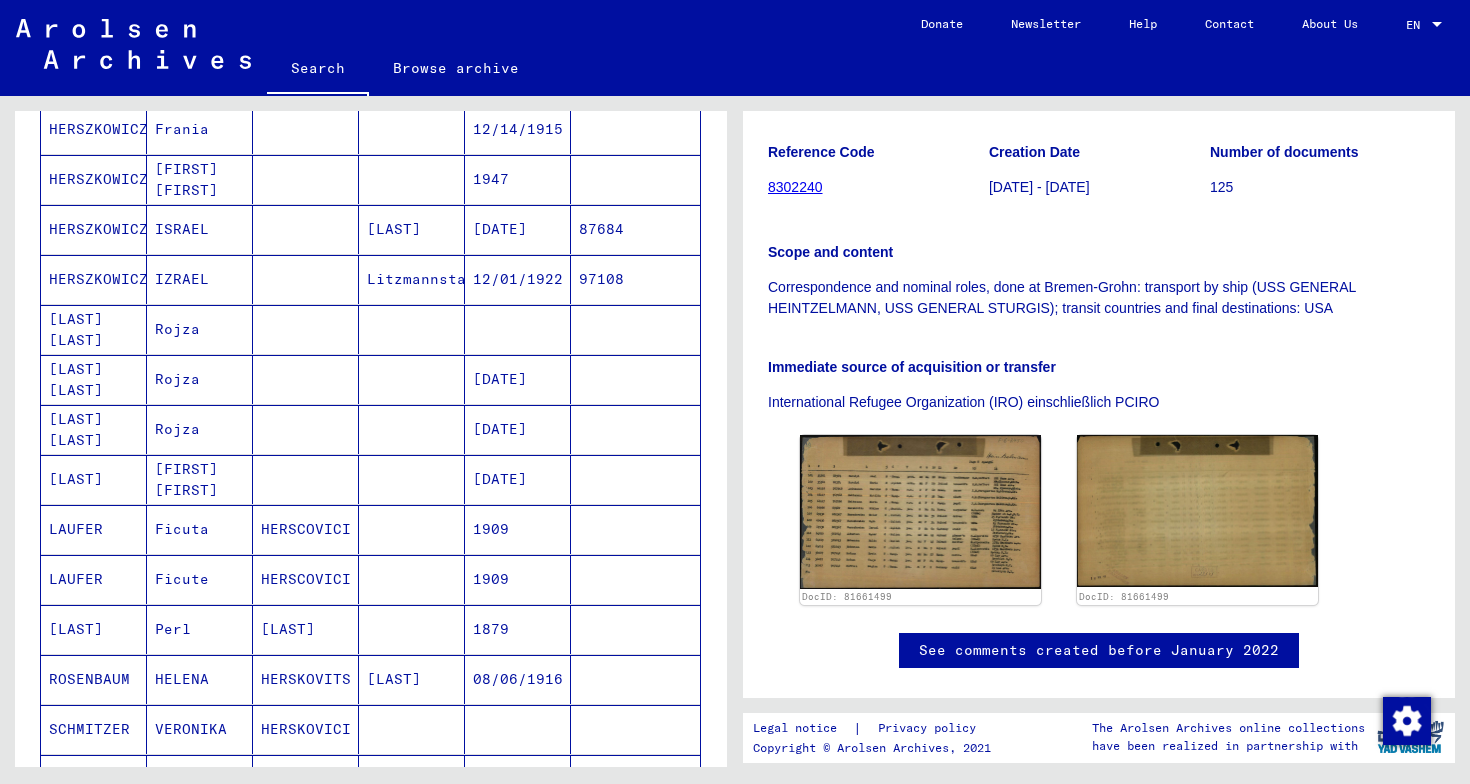 scroll, scrollTop: 0, scrollLeft: 0, axis: both 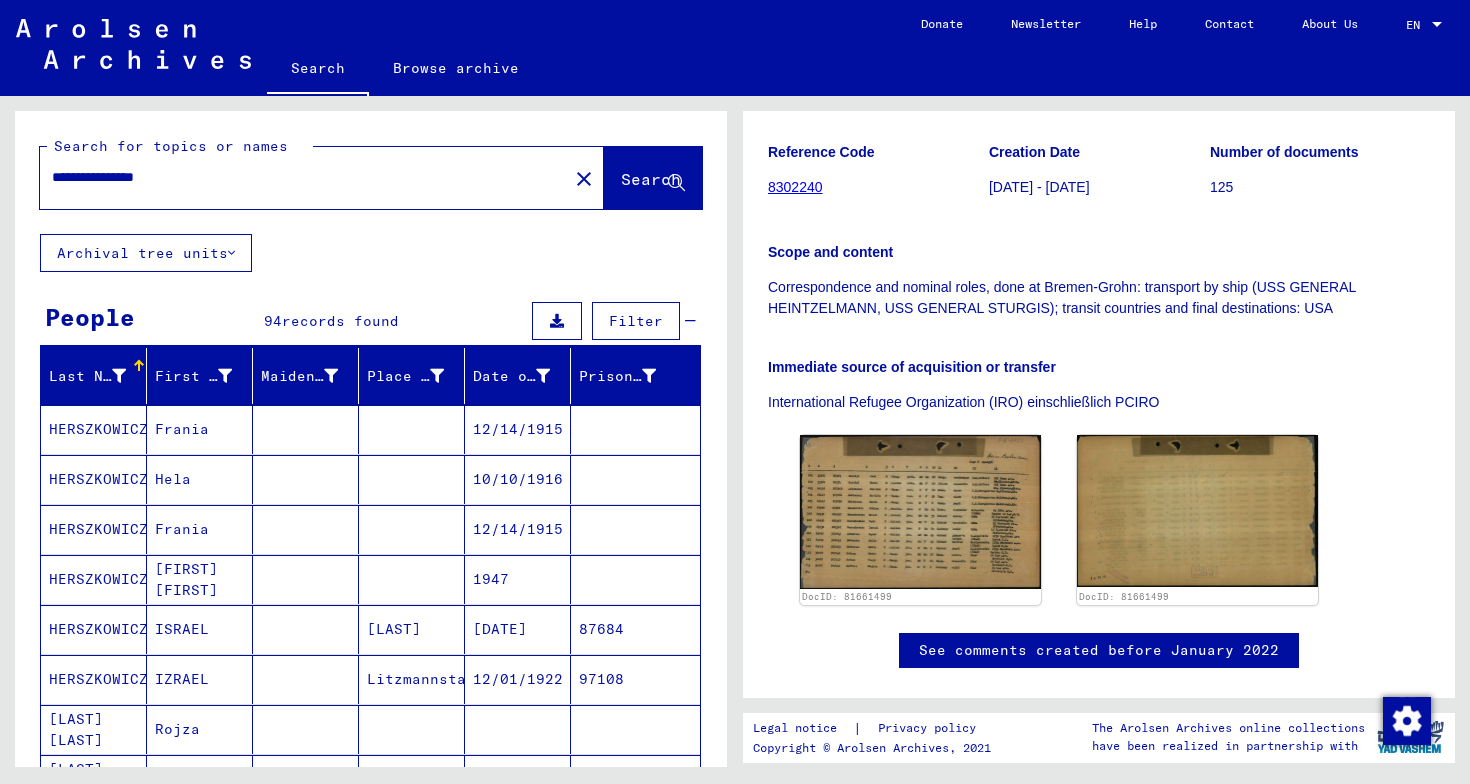 click on "**********" at bounding box center (304, 177) 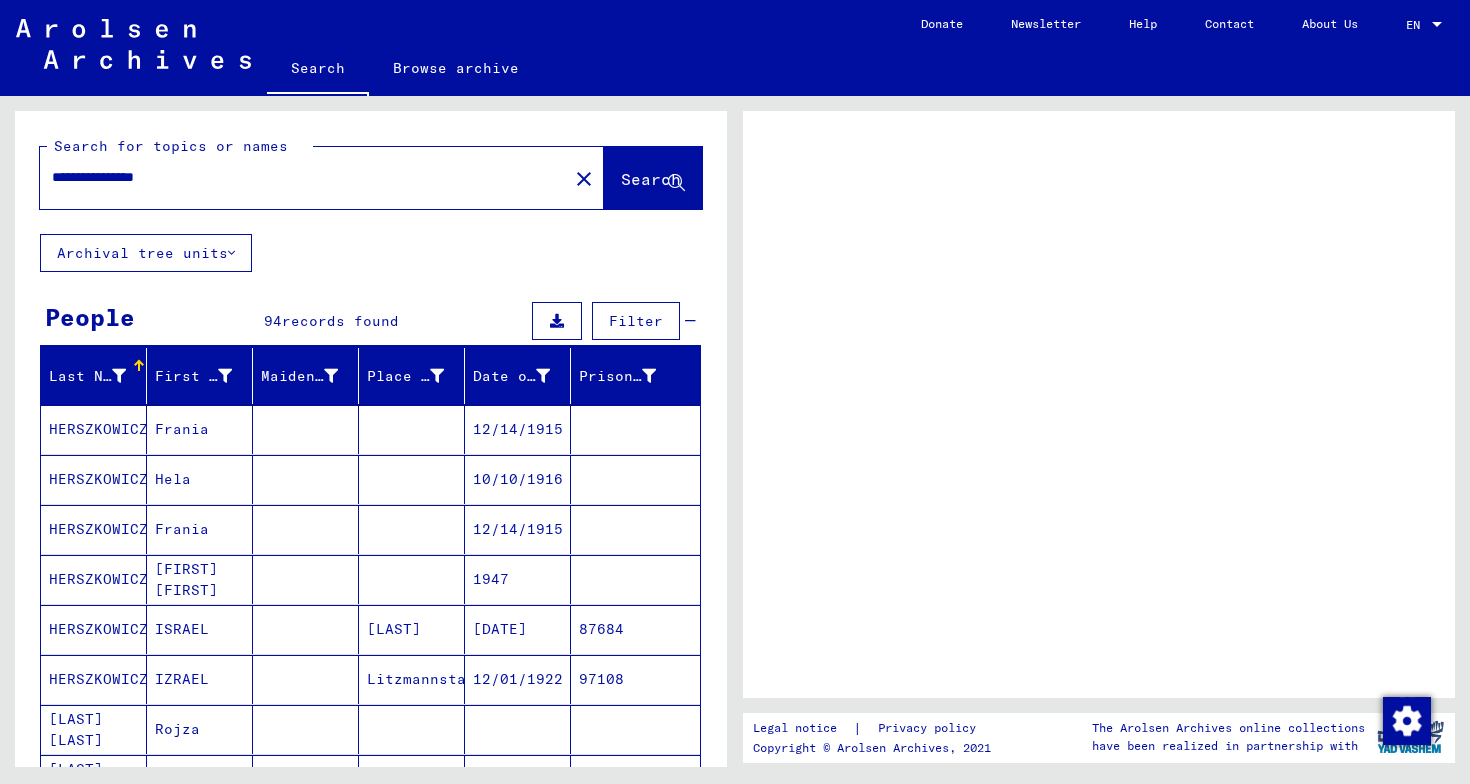 scroll, scrollTop: 0, scrollLeft: 0, axis: both 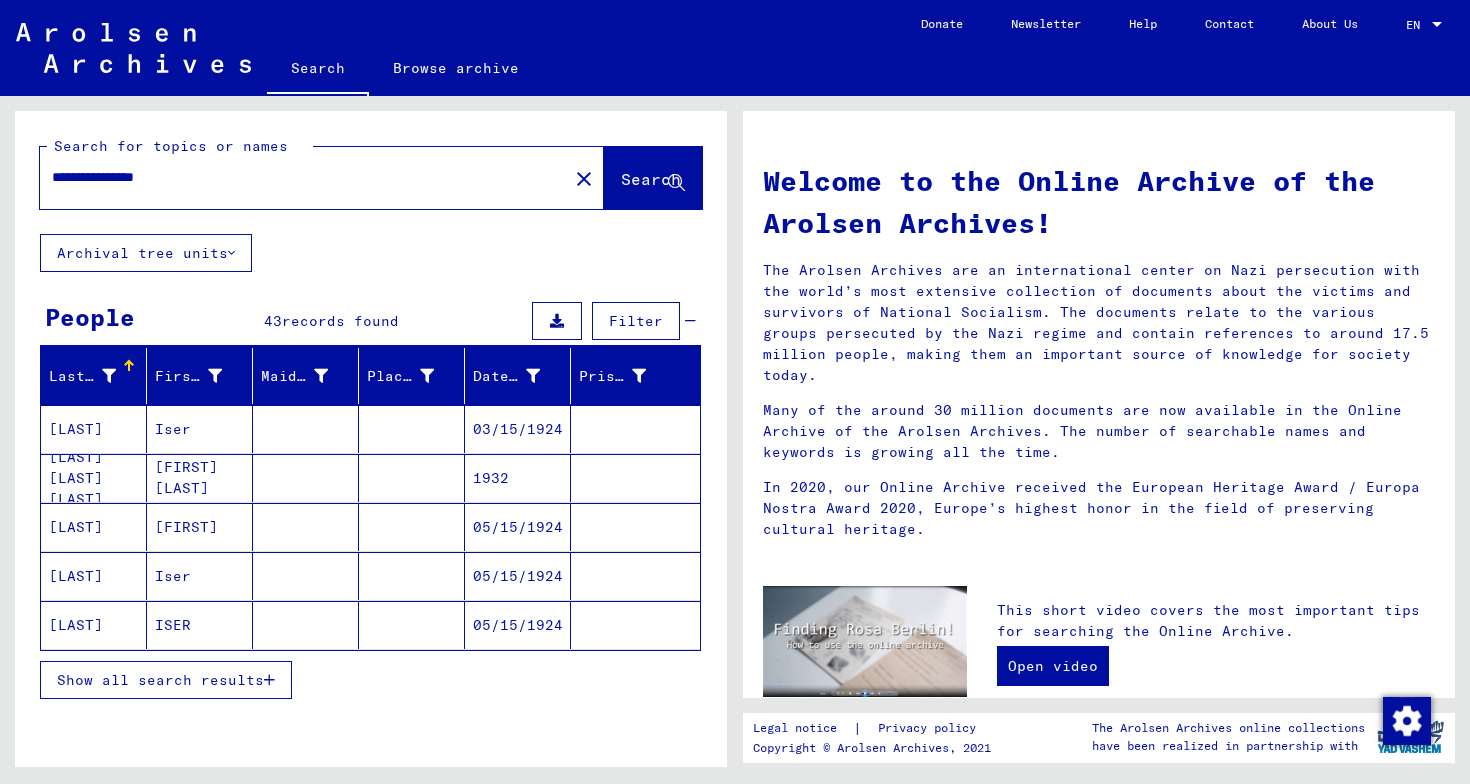 click on "Show all search results" at bounding box center [166, 680] 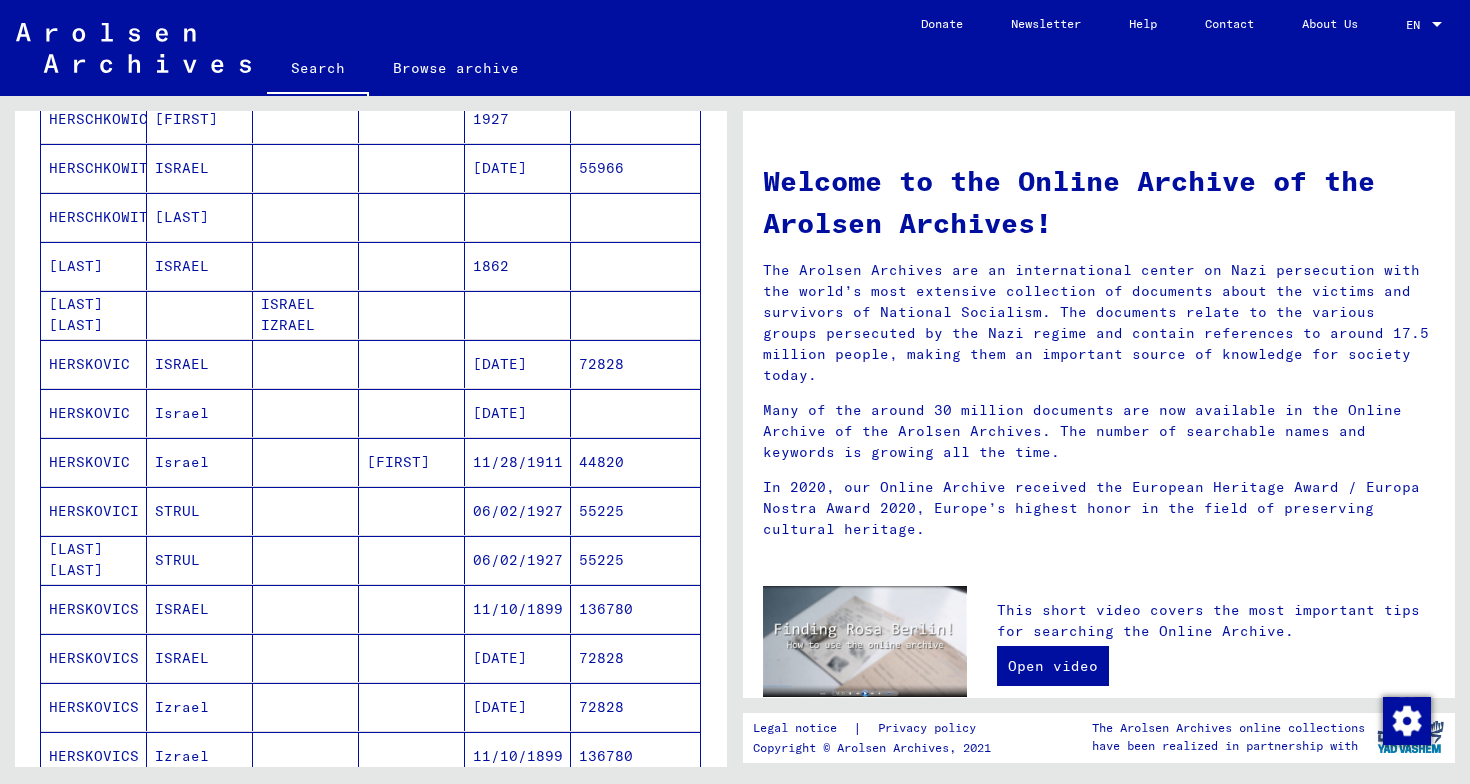 scroll, scrollTop: 1000, scrollLeft: 0, axis: vertical 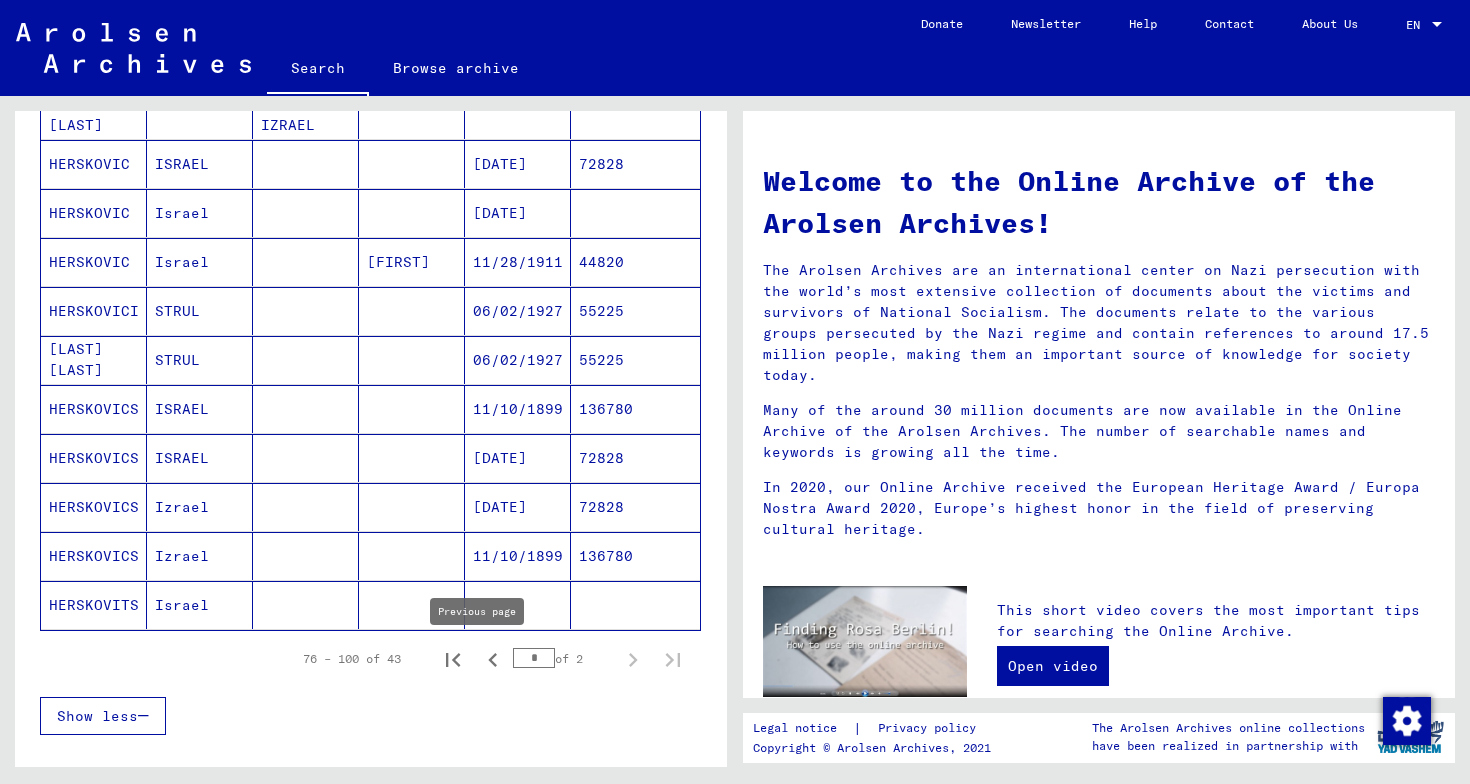 click 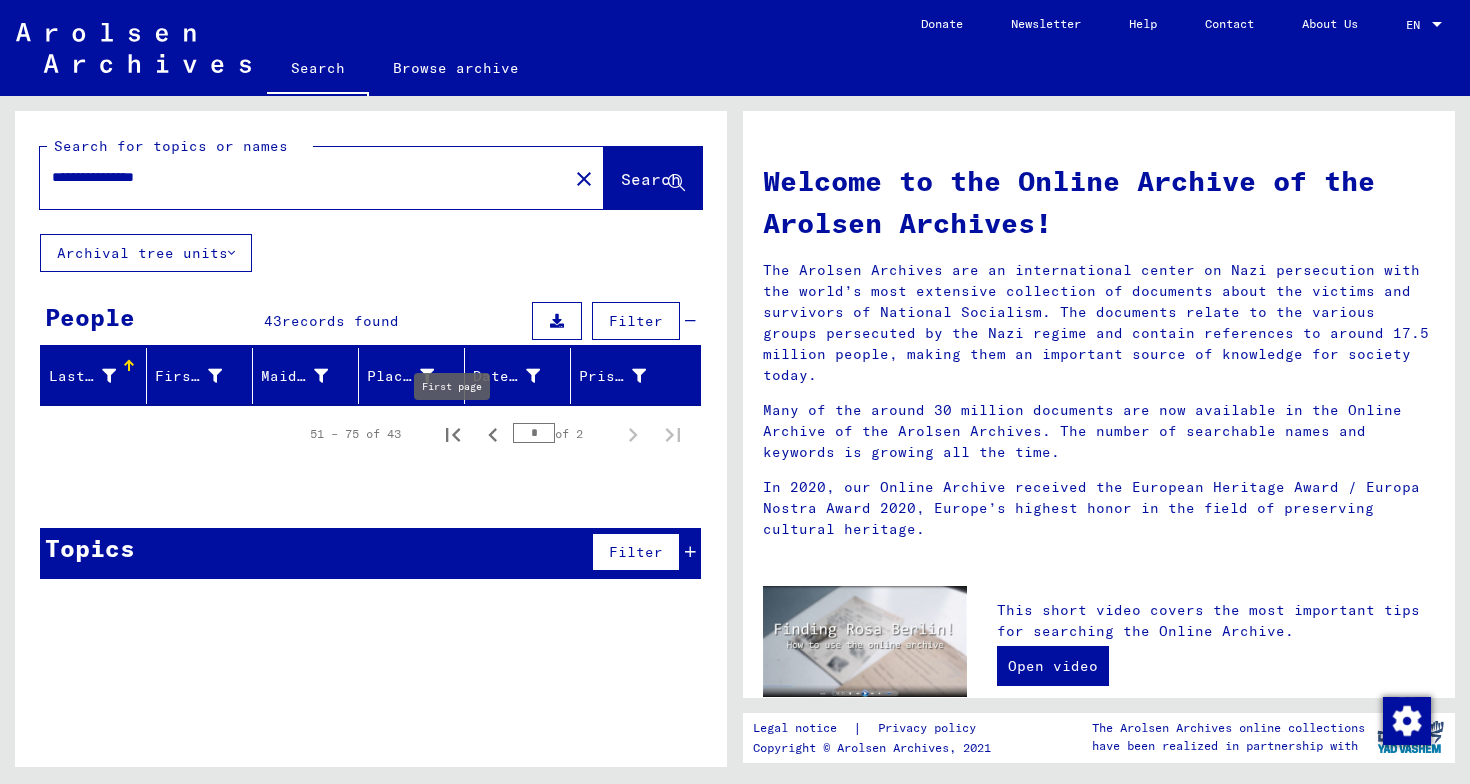 click 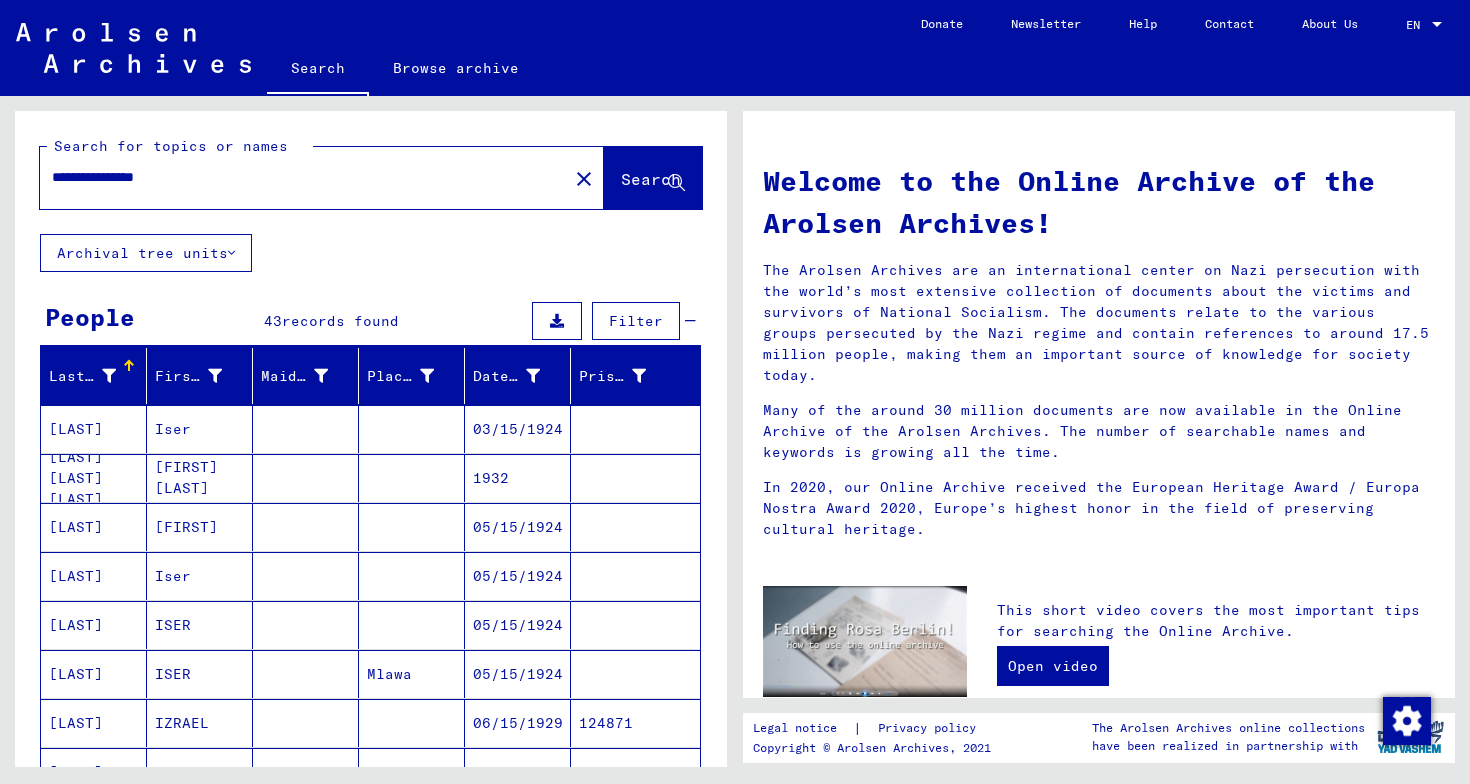 click on "Search" 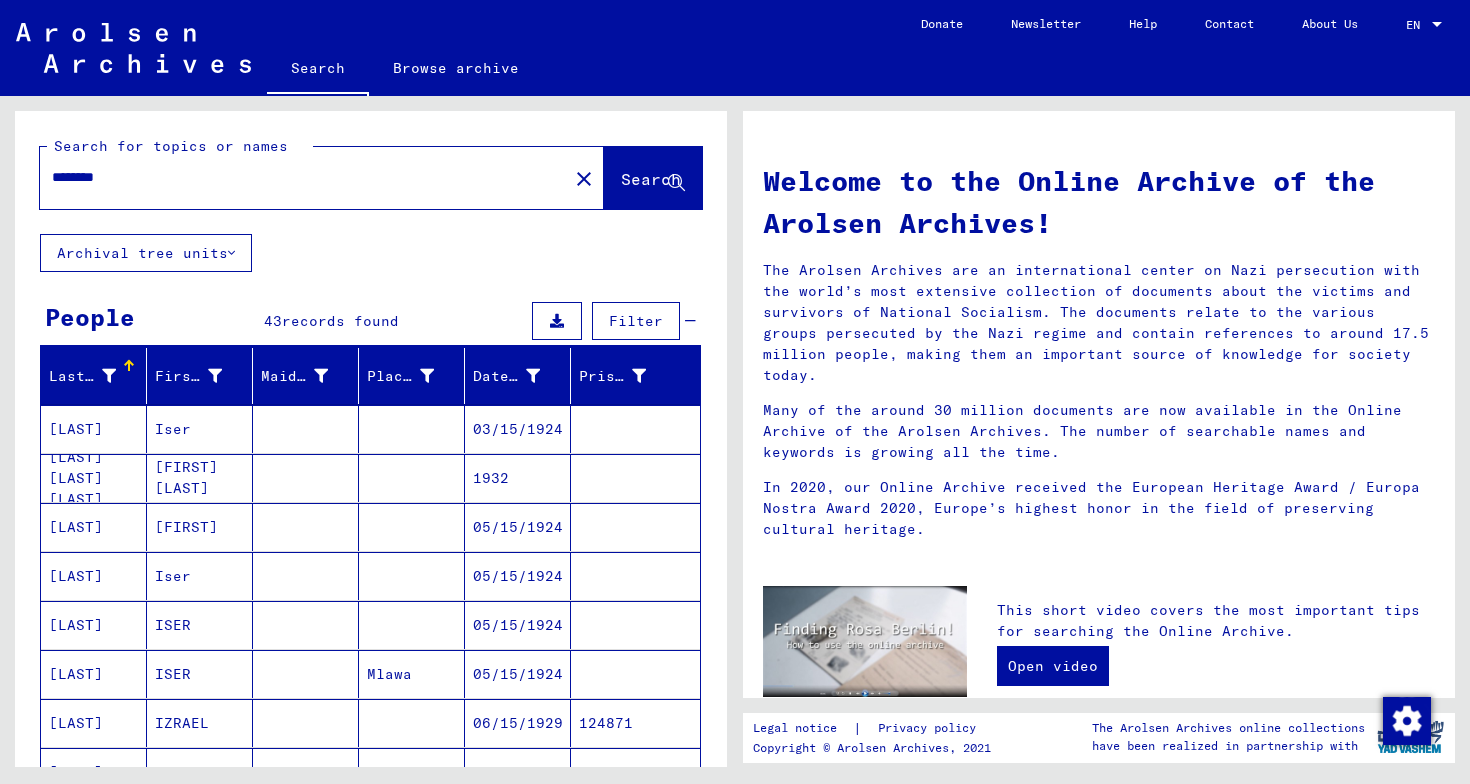 type on "********" 